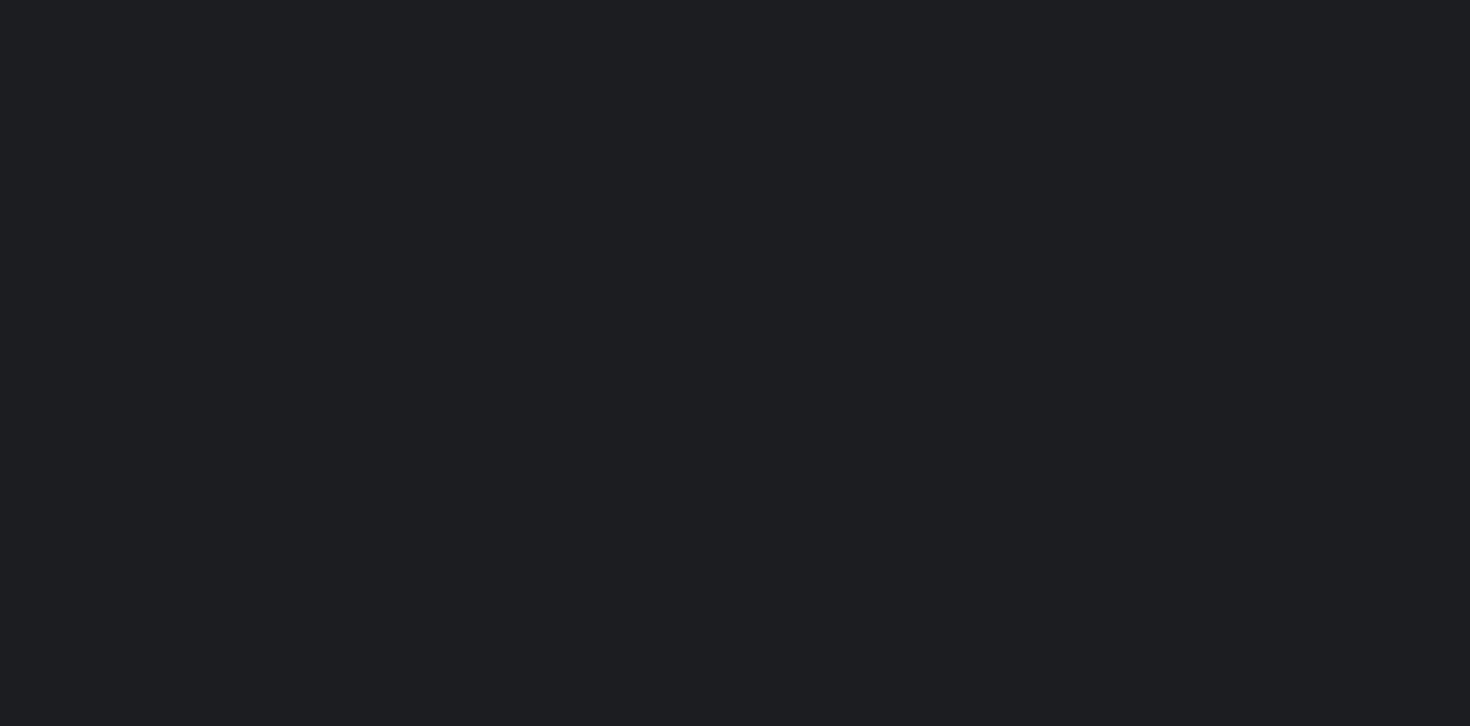 scroll, scrollTop: 0, scrollLeft: 0, axis: both 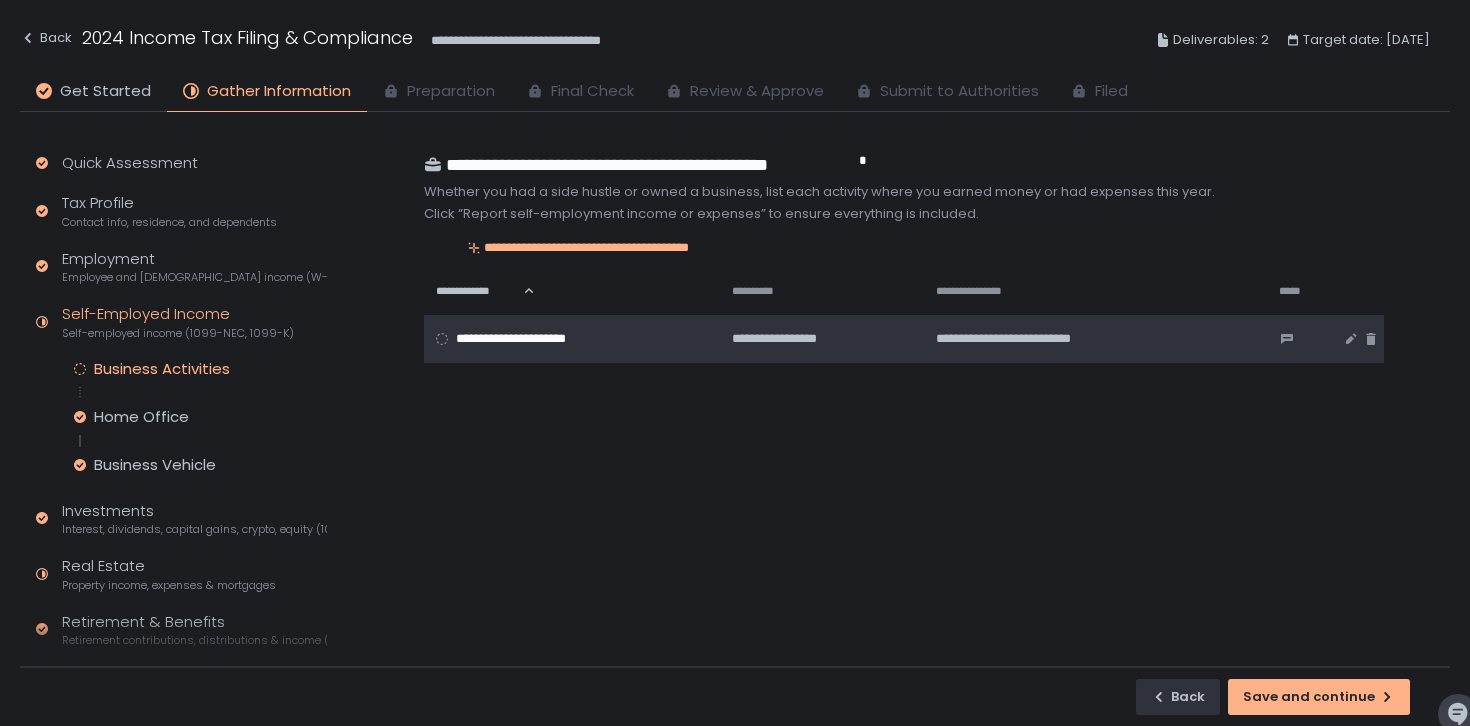 click on "**********" at bounding box center [524, 339] 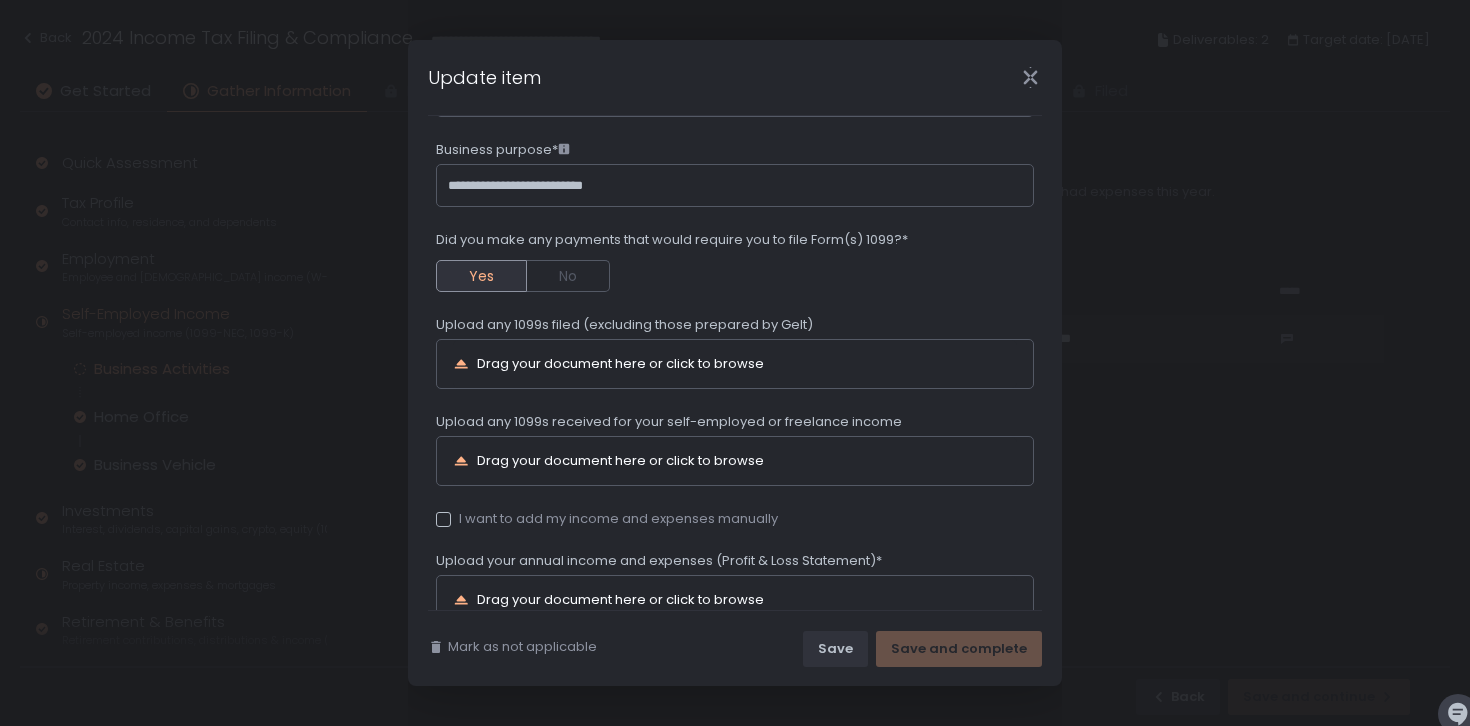 scroll, scrollTop: 293, scrollLeft: 0, axis: vertical 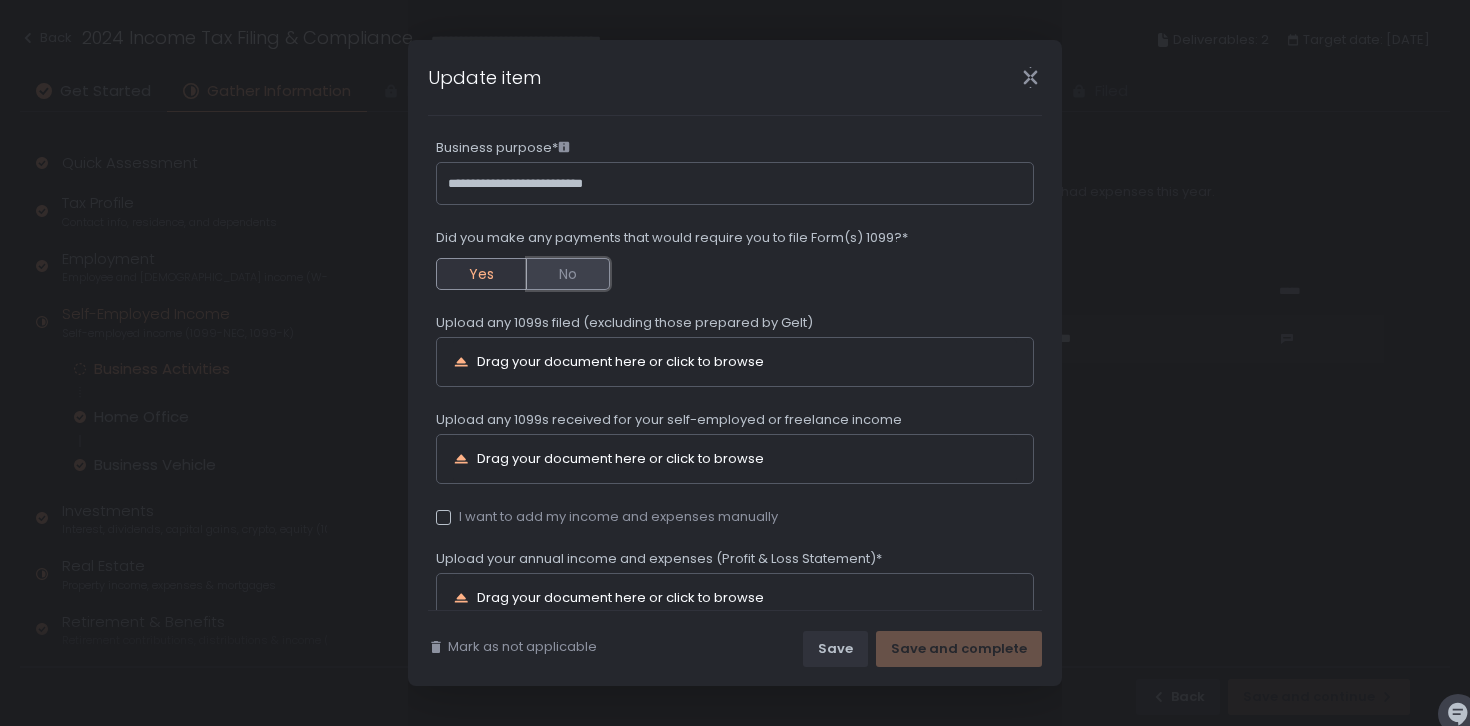 click on "No" at bounding box center [568, 274] 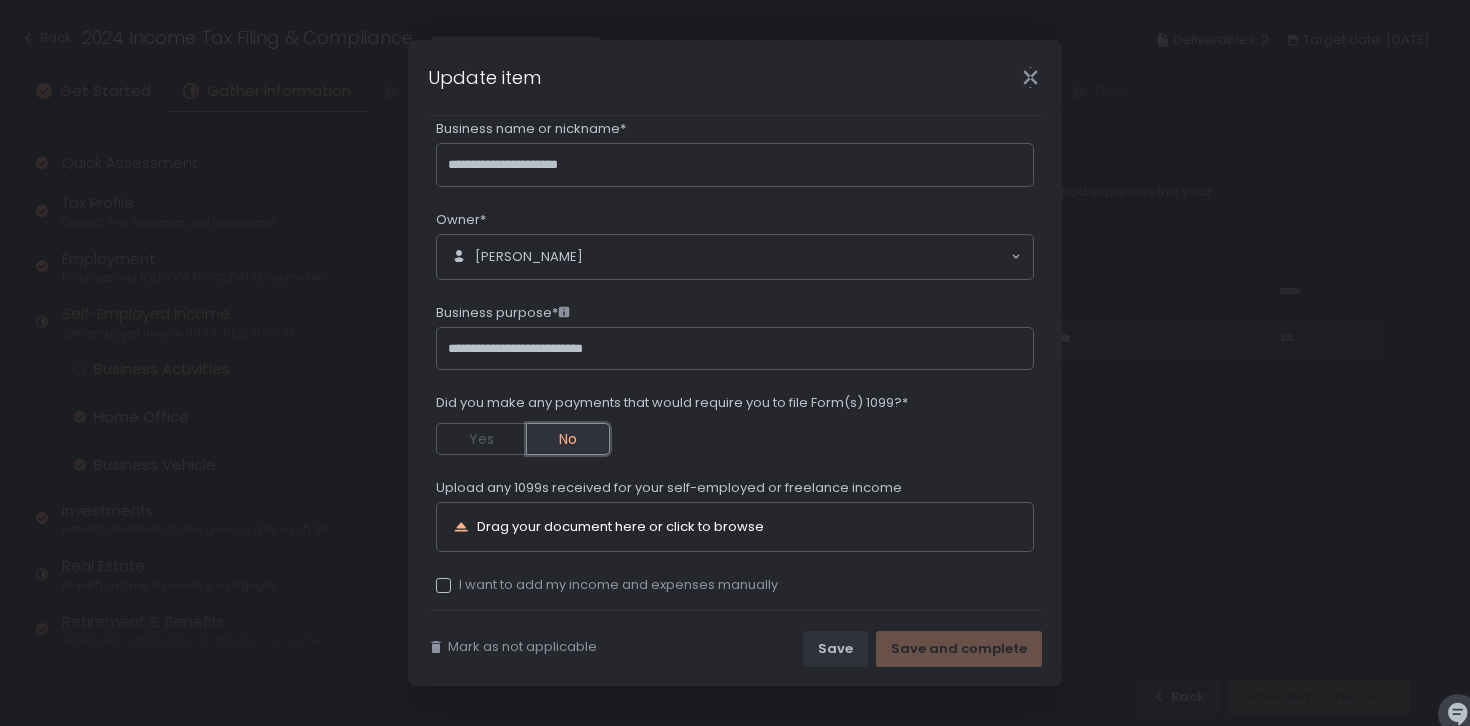 scroll, scrollTop: 307, scrollLeft: 0, axis: vertical 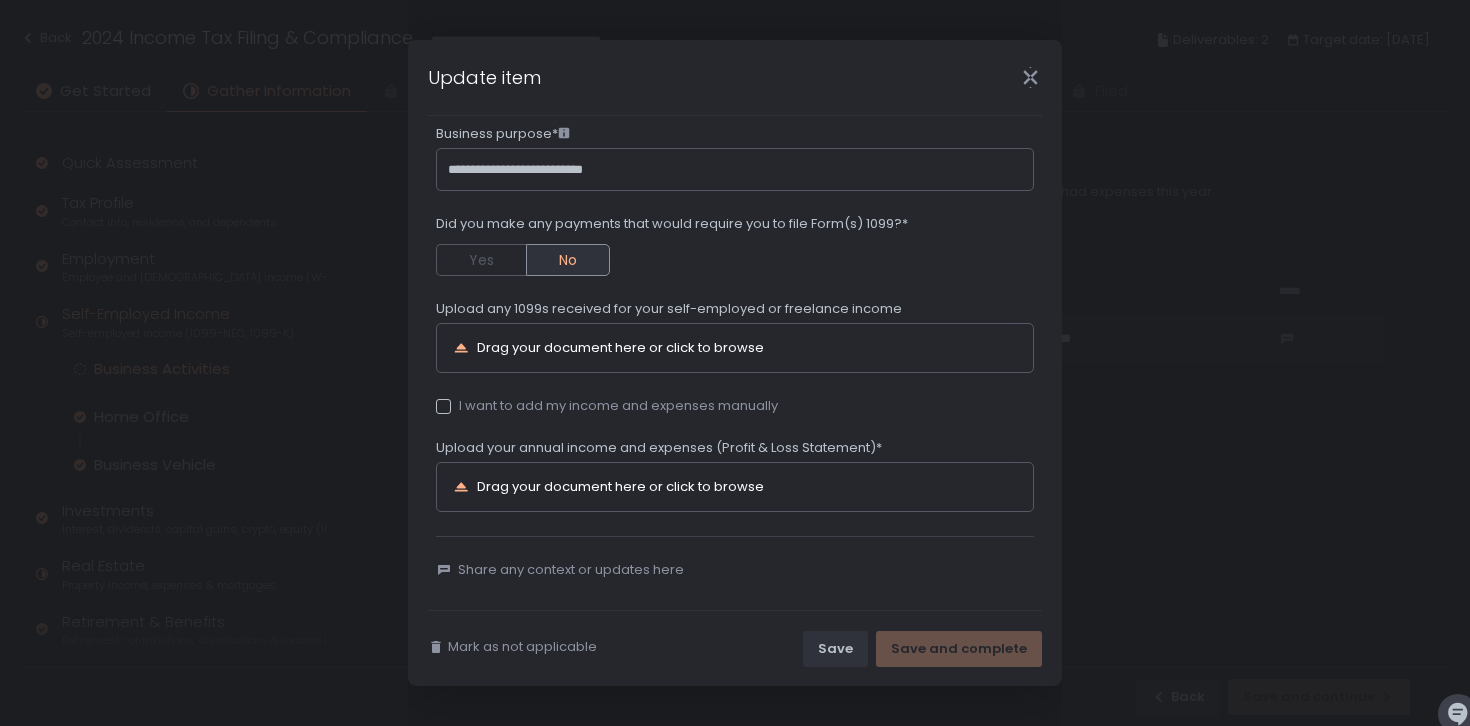 click at bounding box center [443, 406] 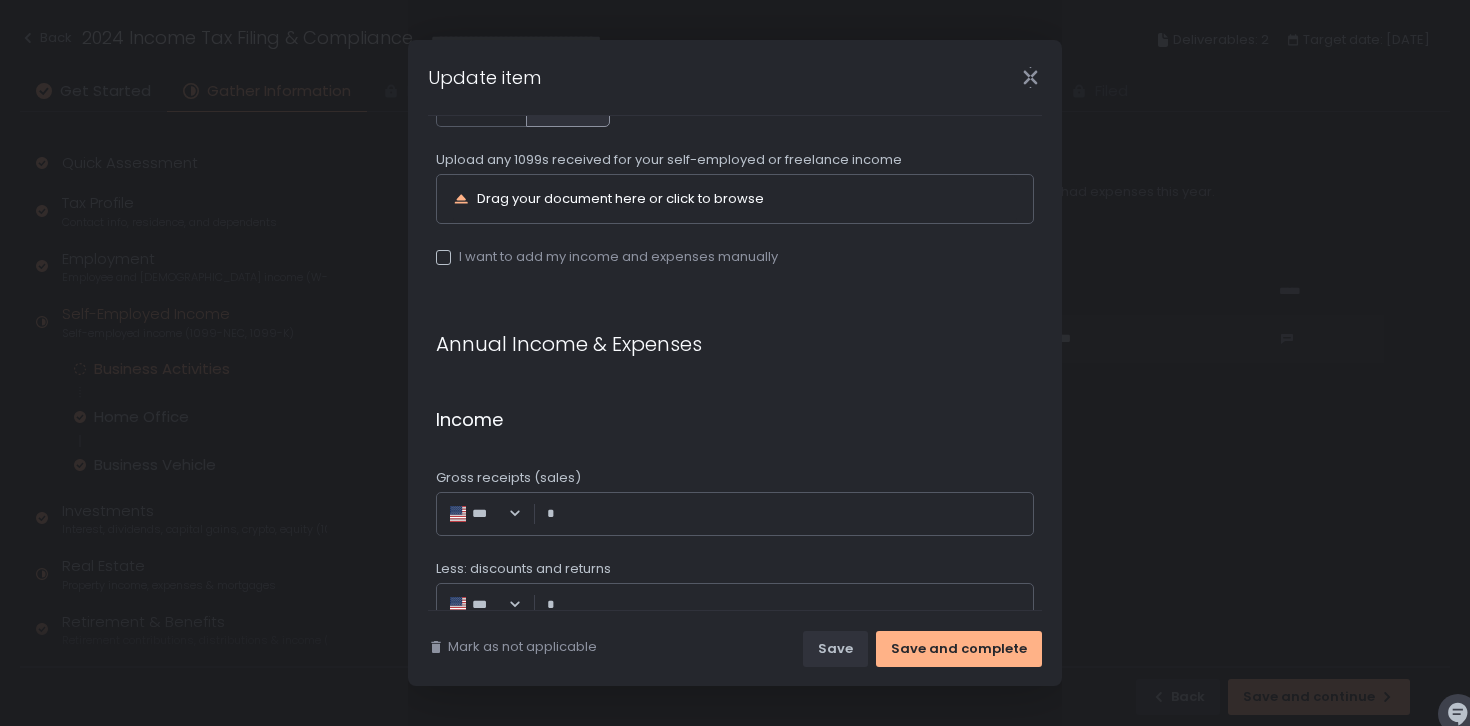 scroll, scrollTop: 461, scrollLeft: 0, axis: vertical 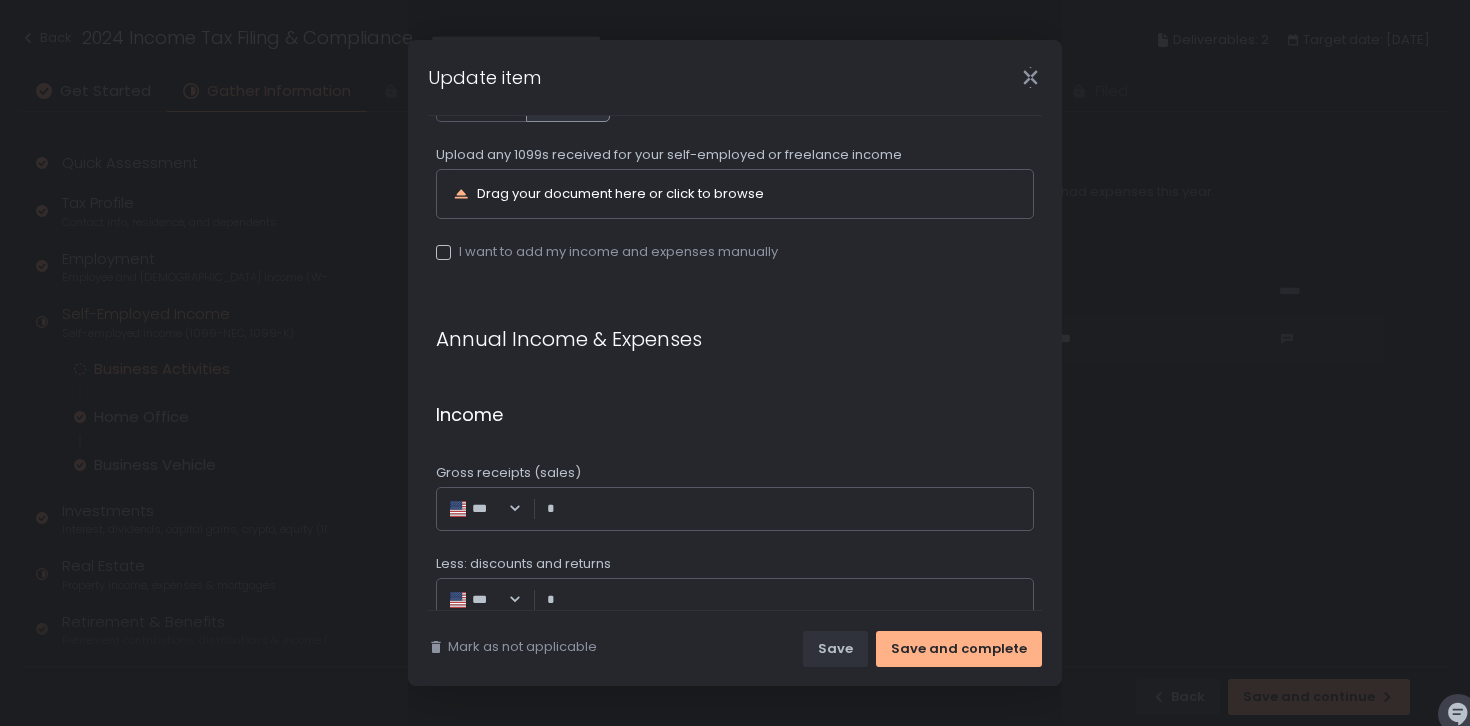 click on "I want to add my income and expenses manually" at bounding box center [607, 252] 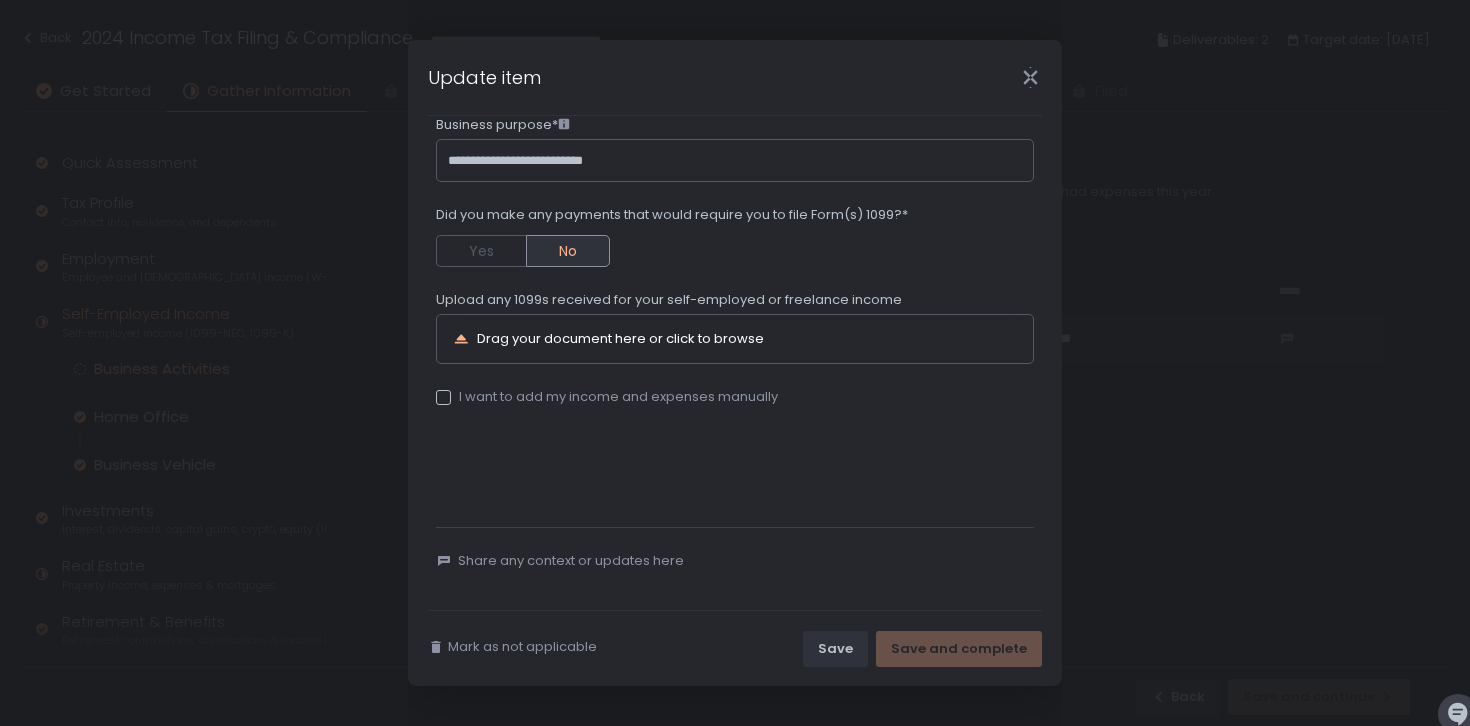 scroll, scrollTop: 307, scrollLeft: 0, axis: vertical 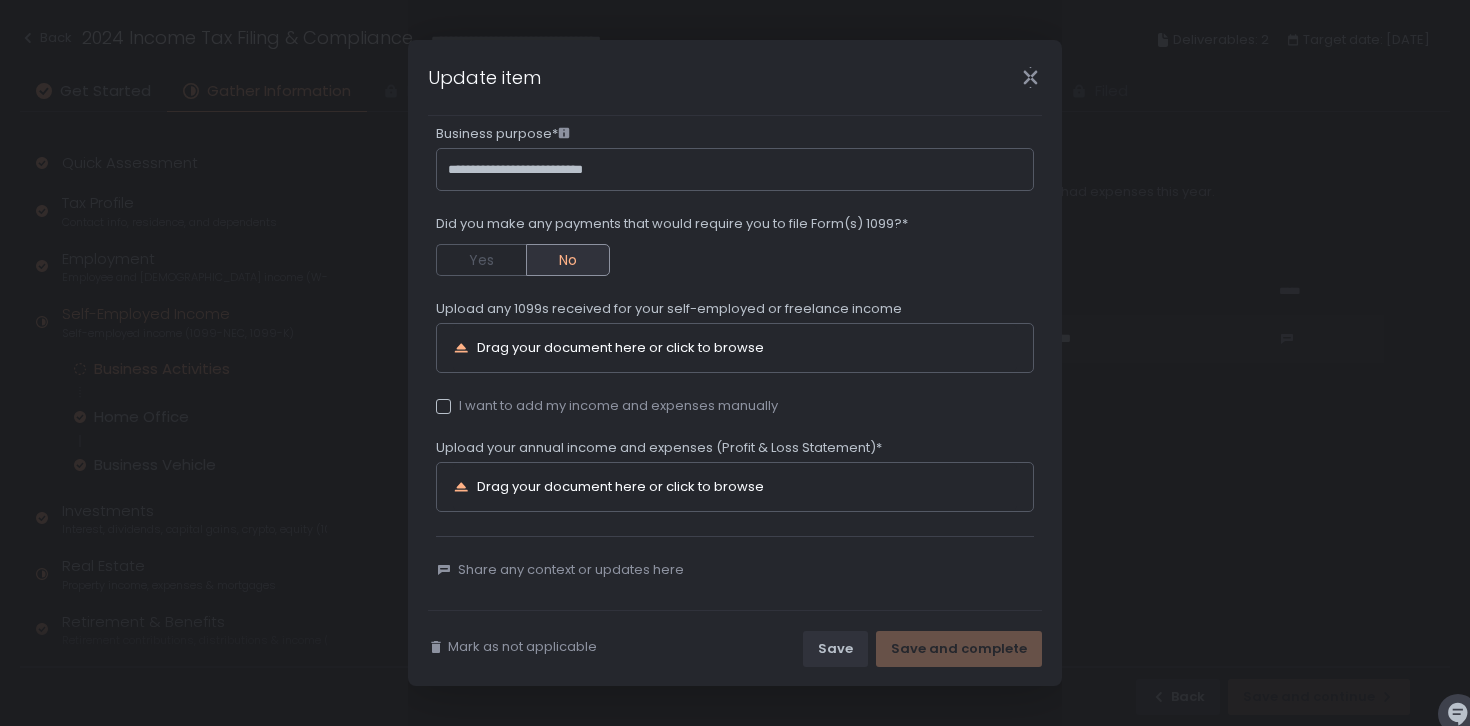 click 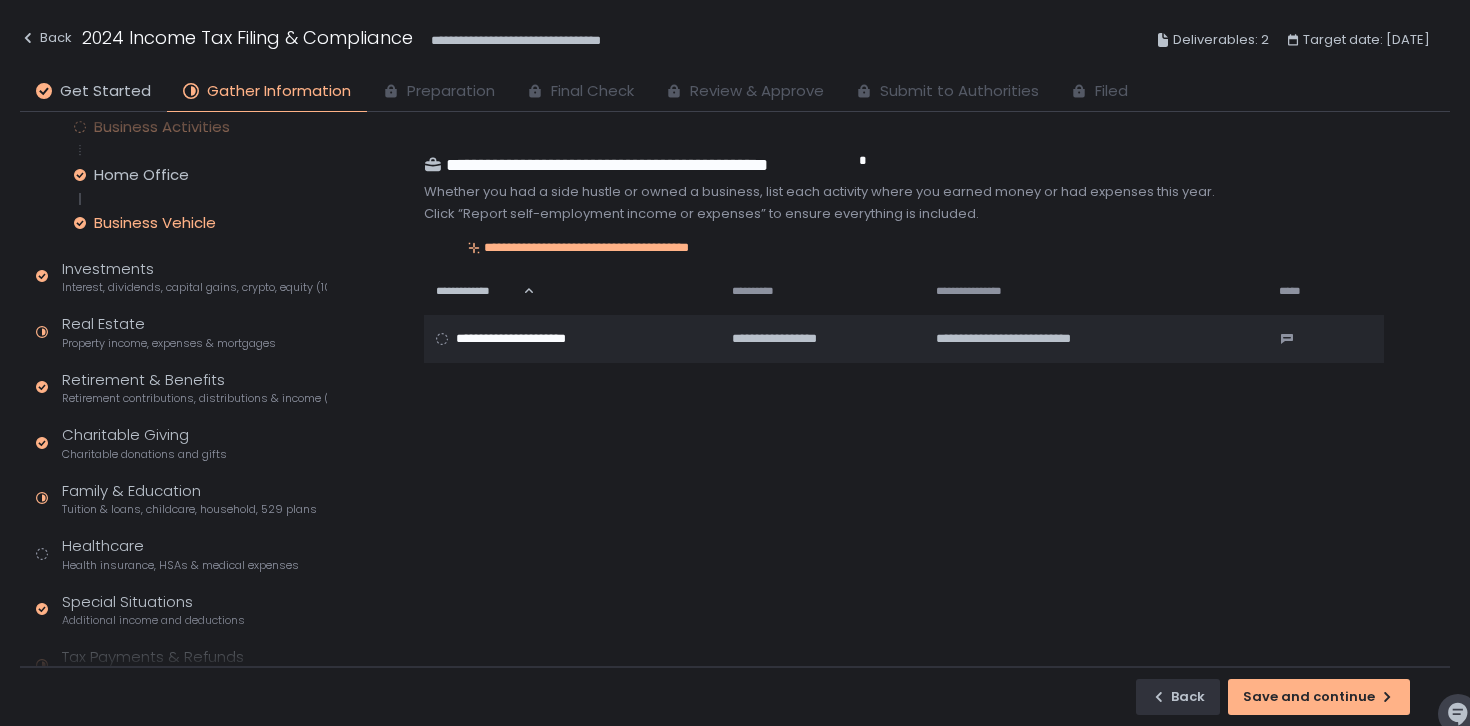 scroll, scrollTop: 302, scrollLeft: 0, axis: vertical 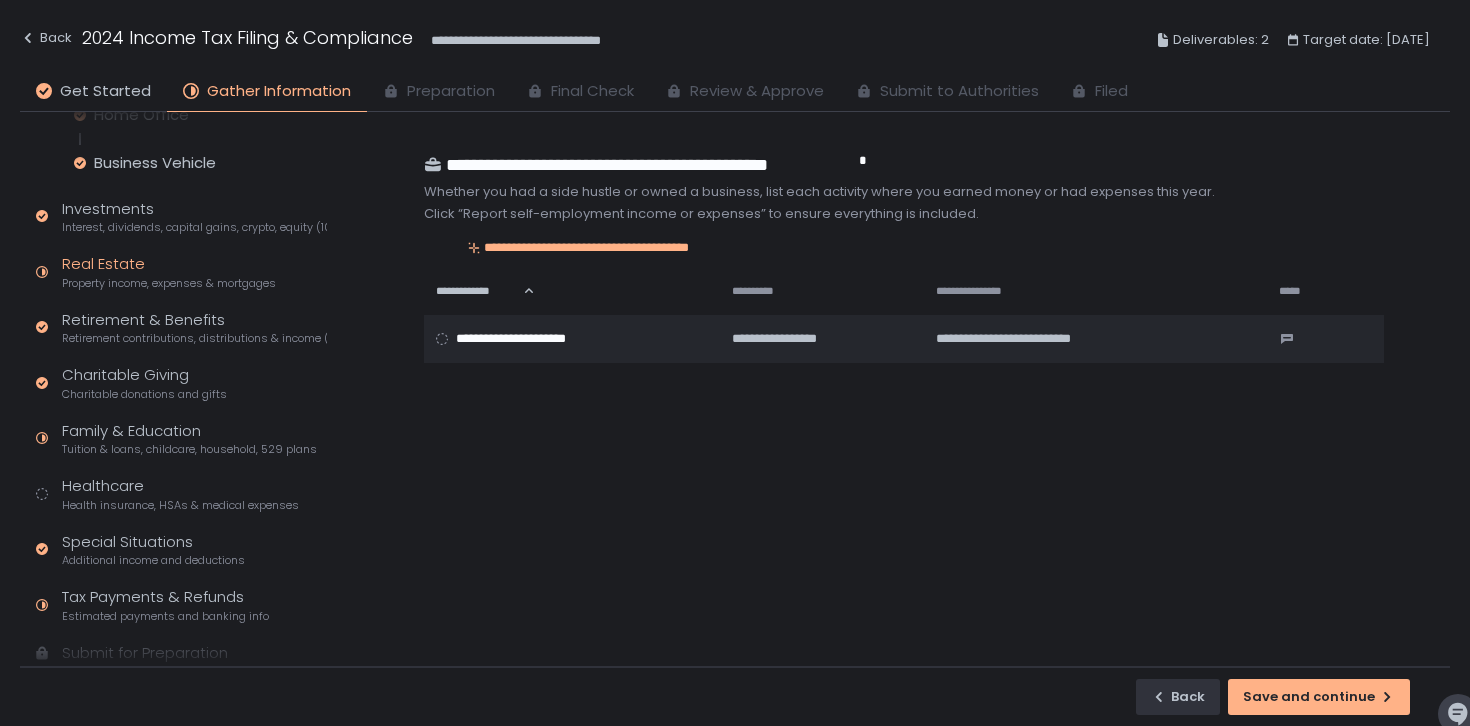 click on "Real Estate Property income, expenses & mortgages" 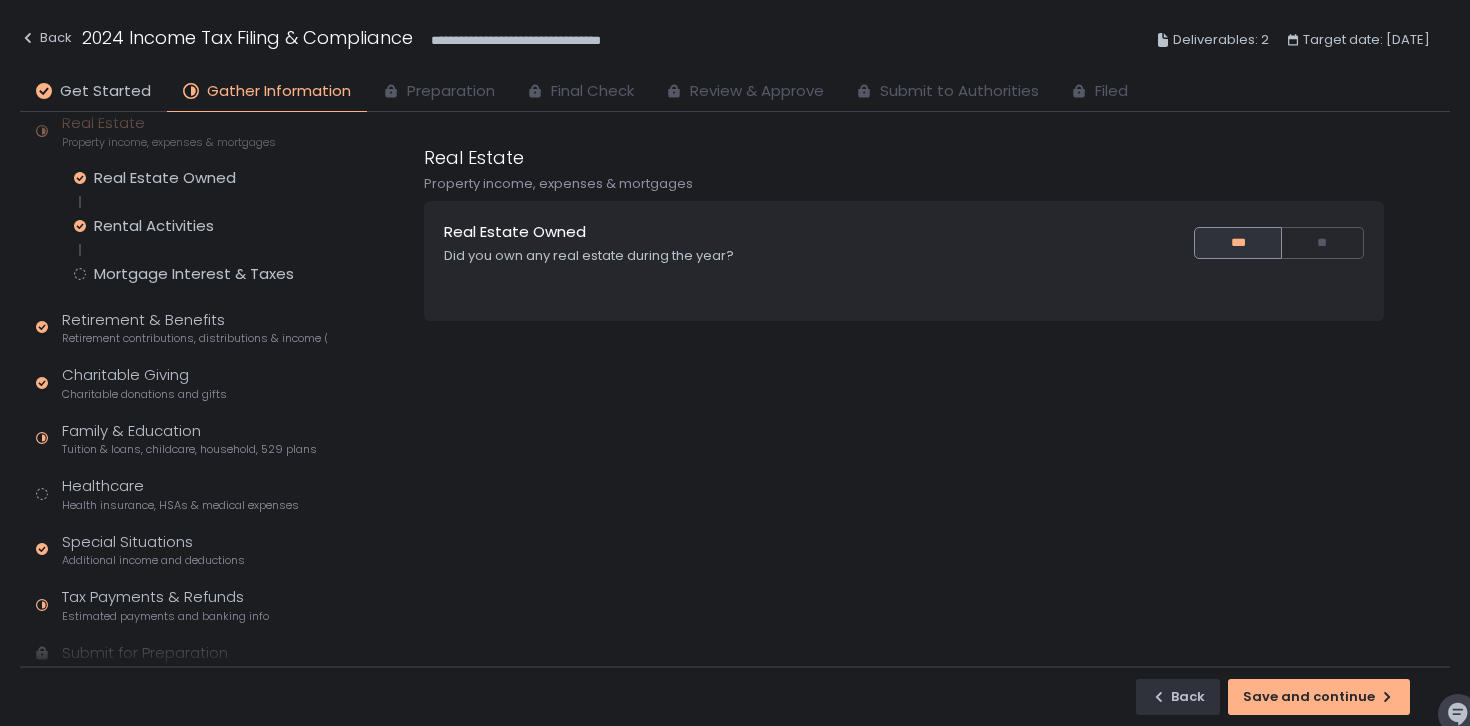 scroll, scrollTop: 161, scrollLeft: 0, axis: vertical 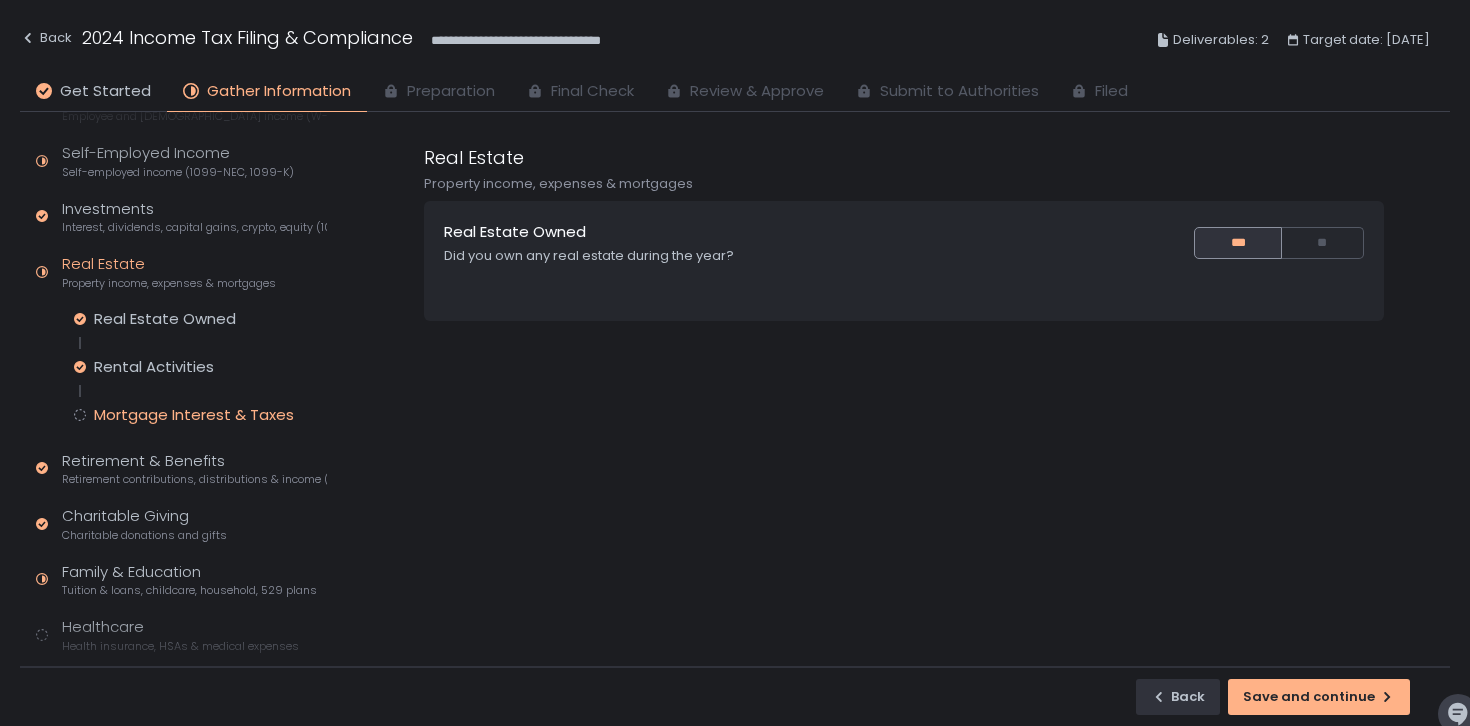 click on "Mortgage Interest & Taxes" 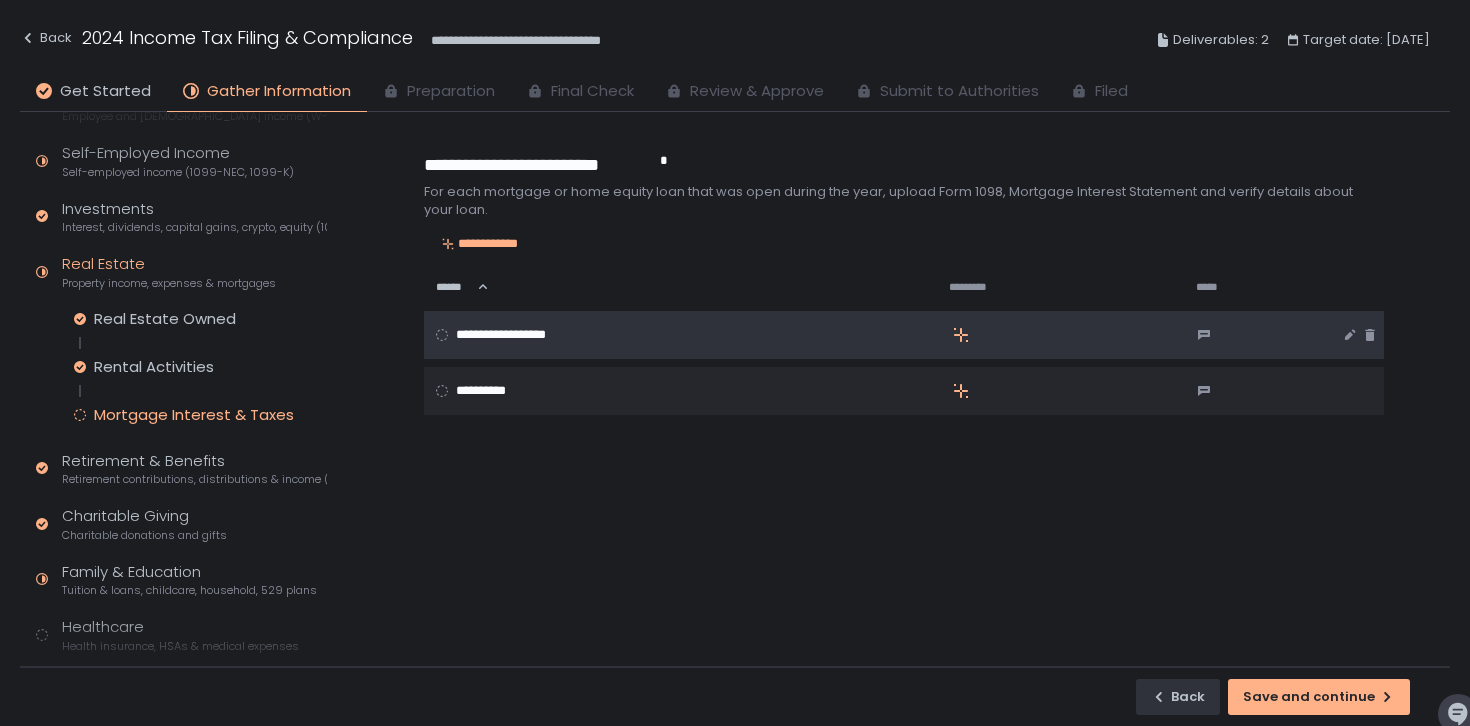 click on "**********" at bounding box center [667, 335] 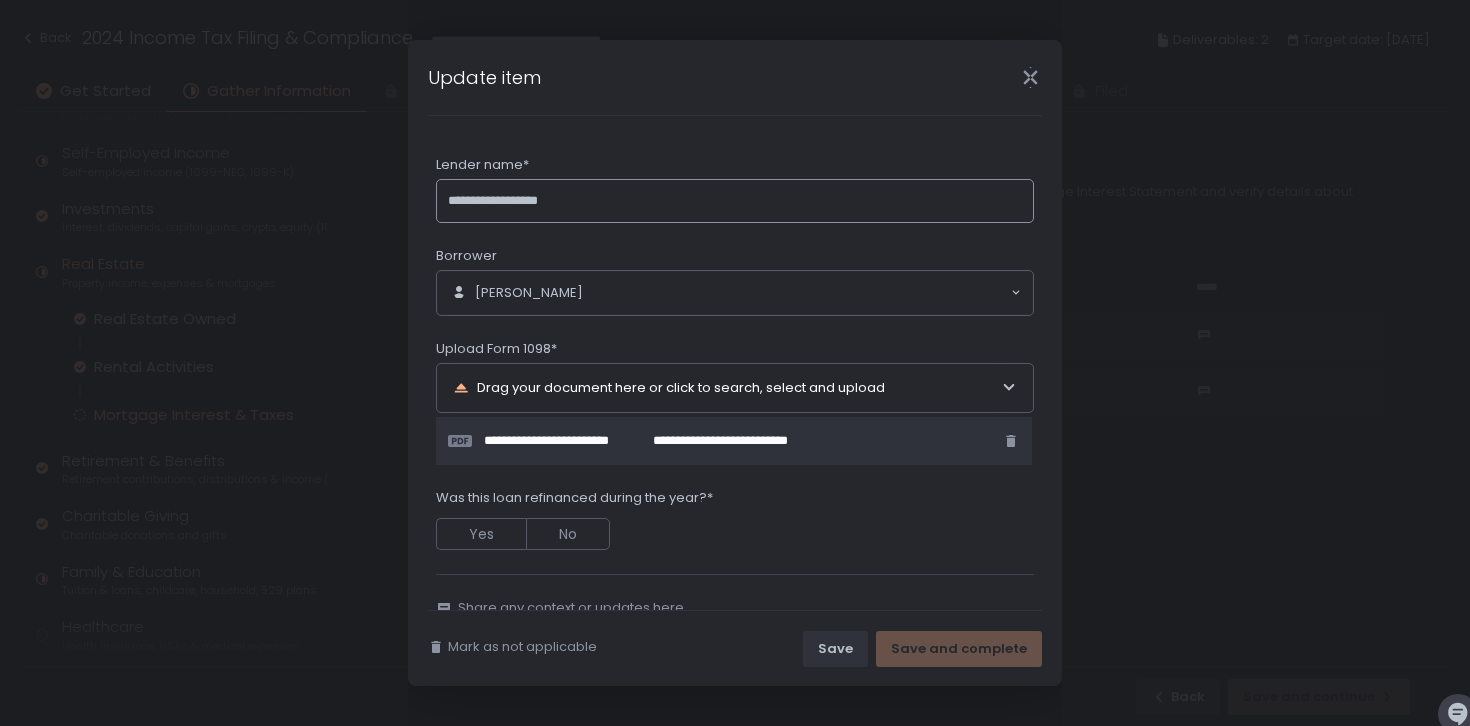scroll, scrollTop: 40, scrollLeft: 0, axis: vertical 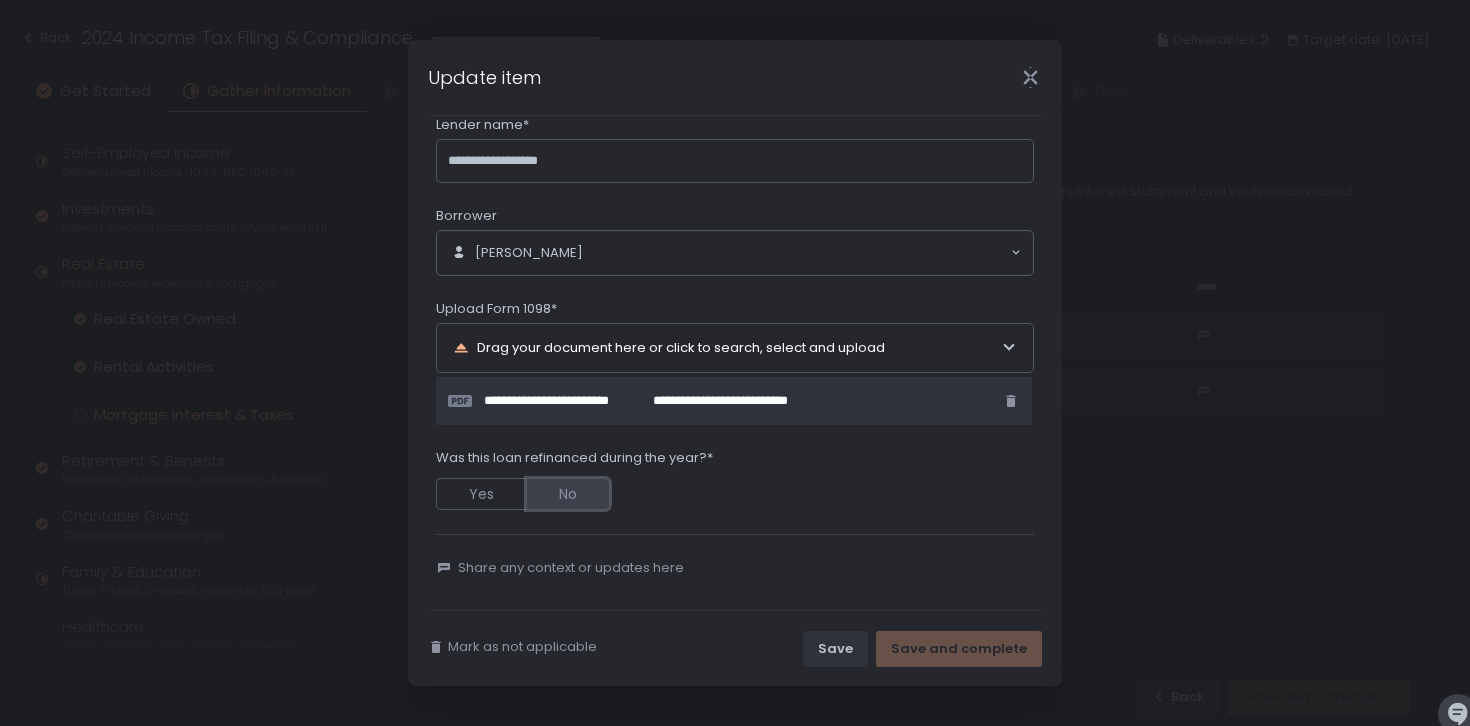 click on "No" at bounding box center [568, 494] 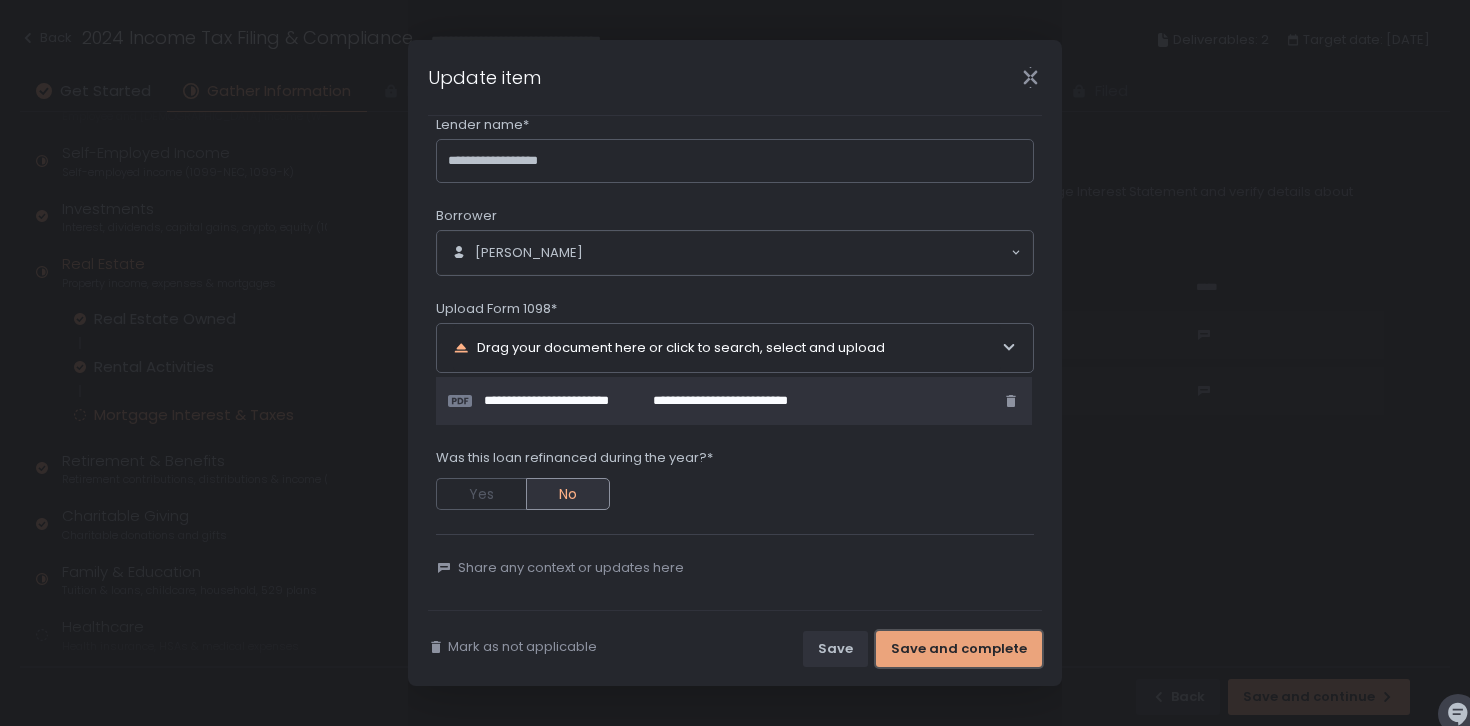 click on "Save and complete" at bounding box center (959, 649) 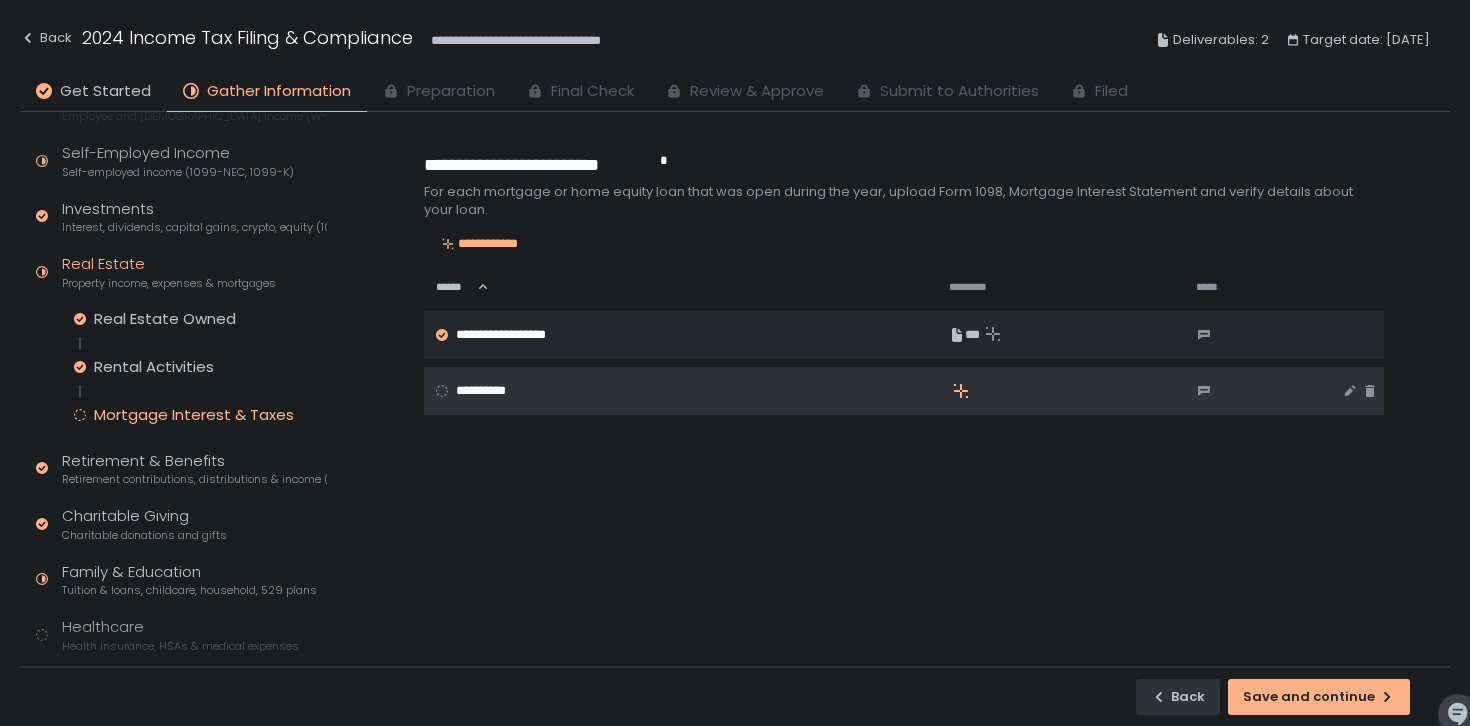 click on "**********" at bounding box center [491, 391] 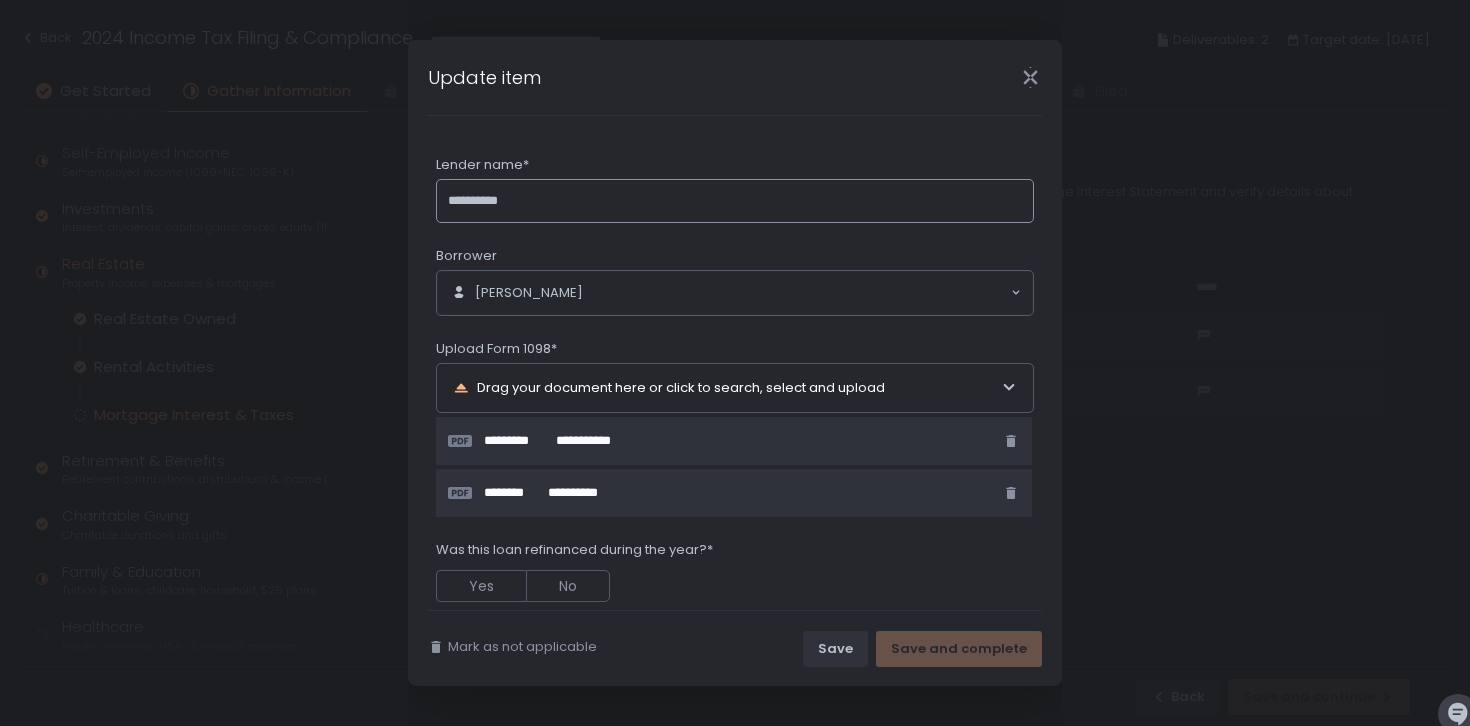 scroll, scrollTop: 92, scrollLeft: 0, axis: vertical 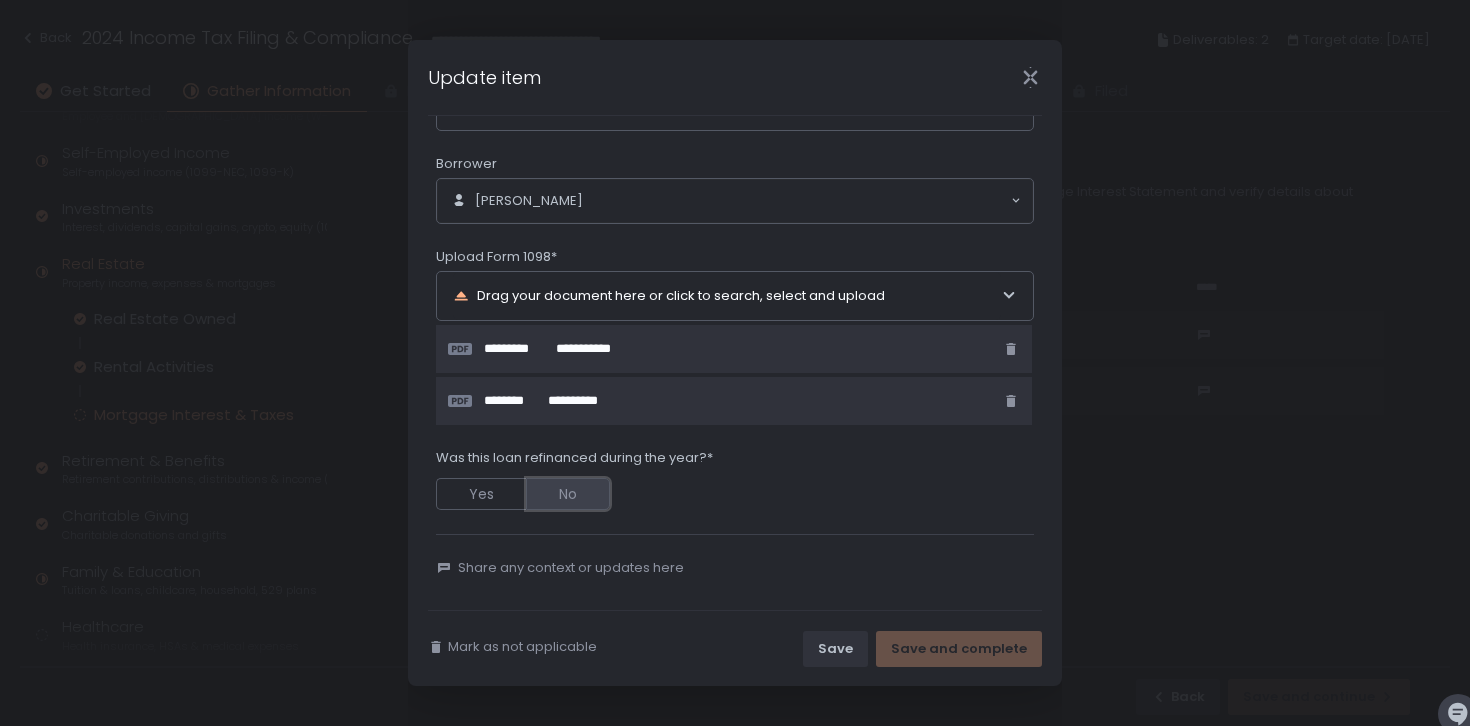 click on "No" at bounding box center [568, 494] 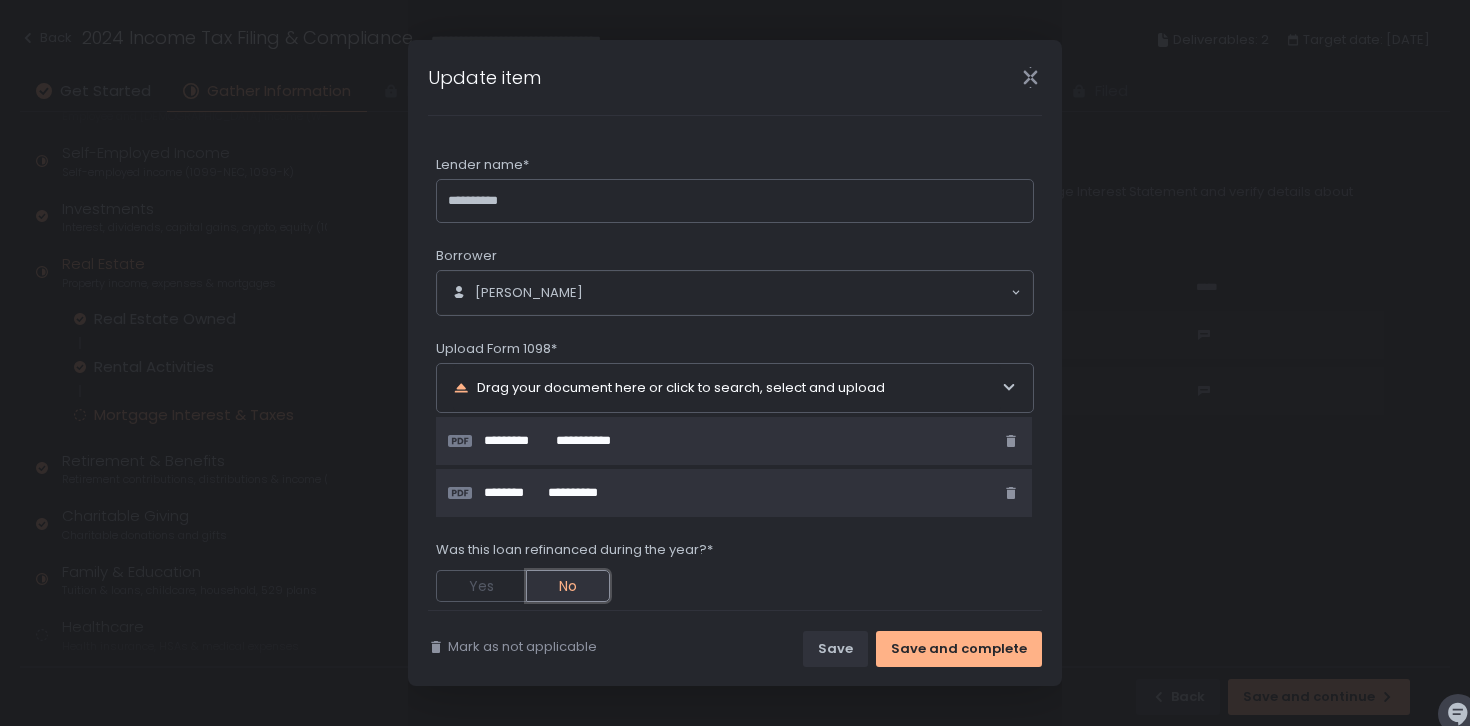 scroll, scrollTop: 92, scrollLeft: 0, axis: vertical 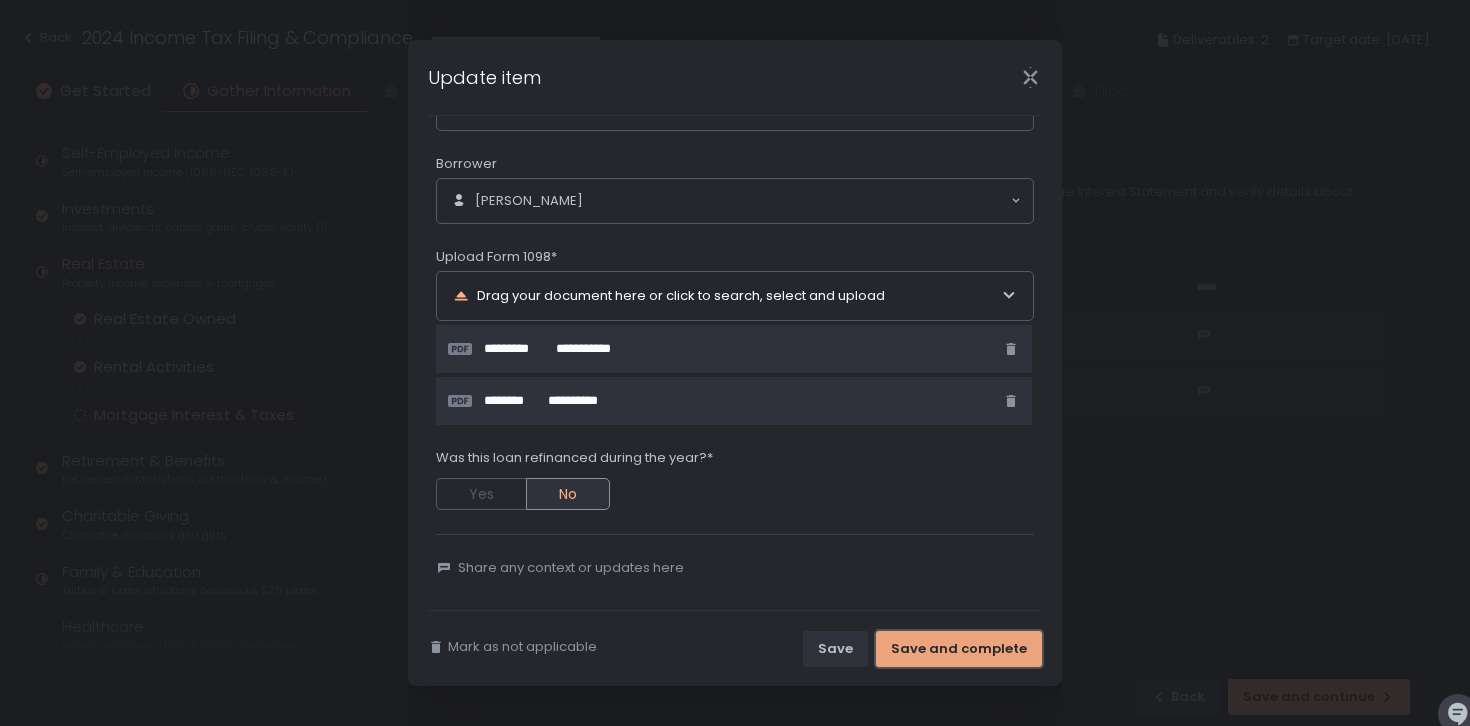 click on "Save and complete" at bounding box center (959, 649) 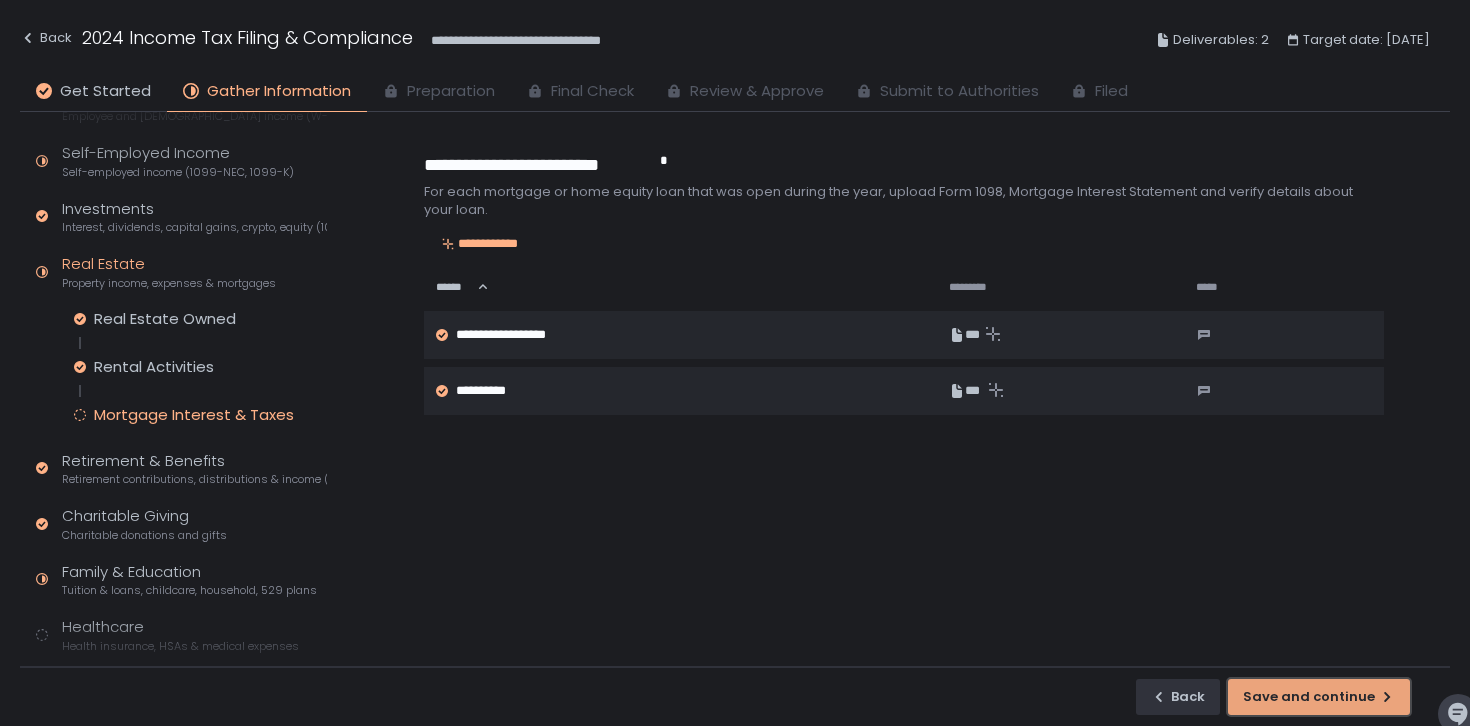 click on "Save and continue" 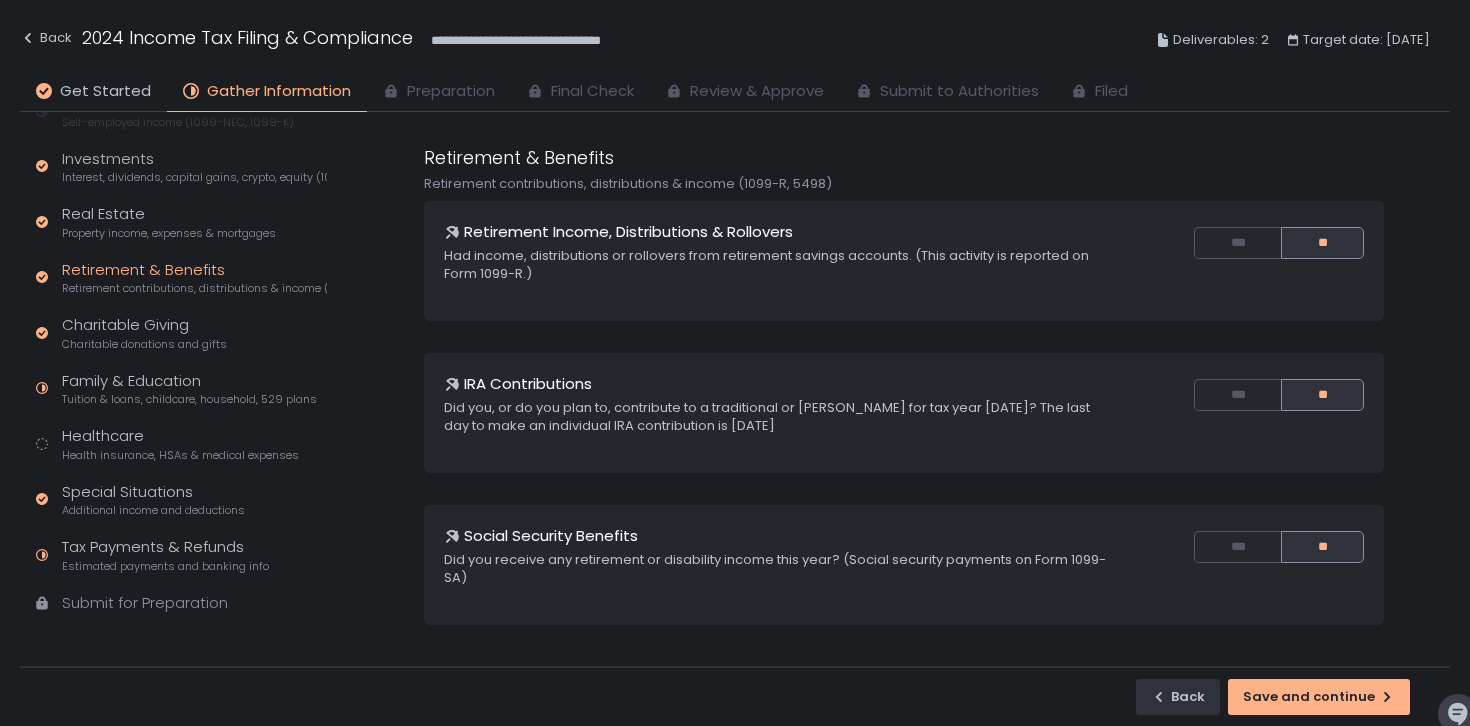 scroll, scrollTop: 216, scrollLeft: 0, axis: vertical 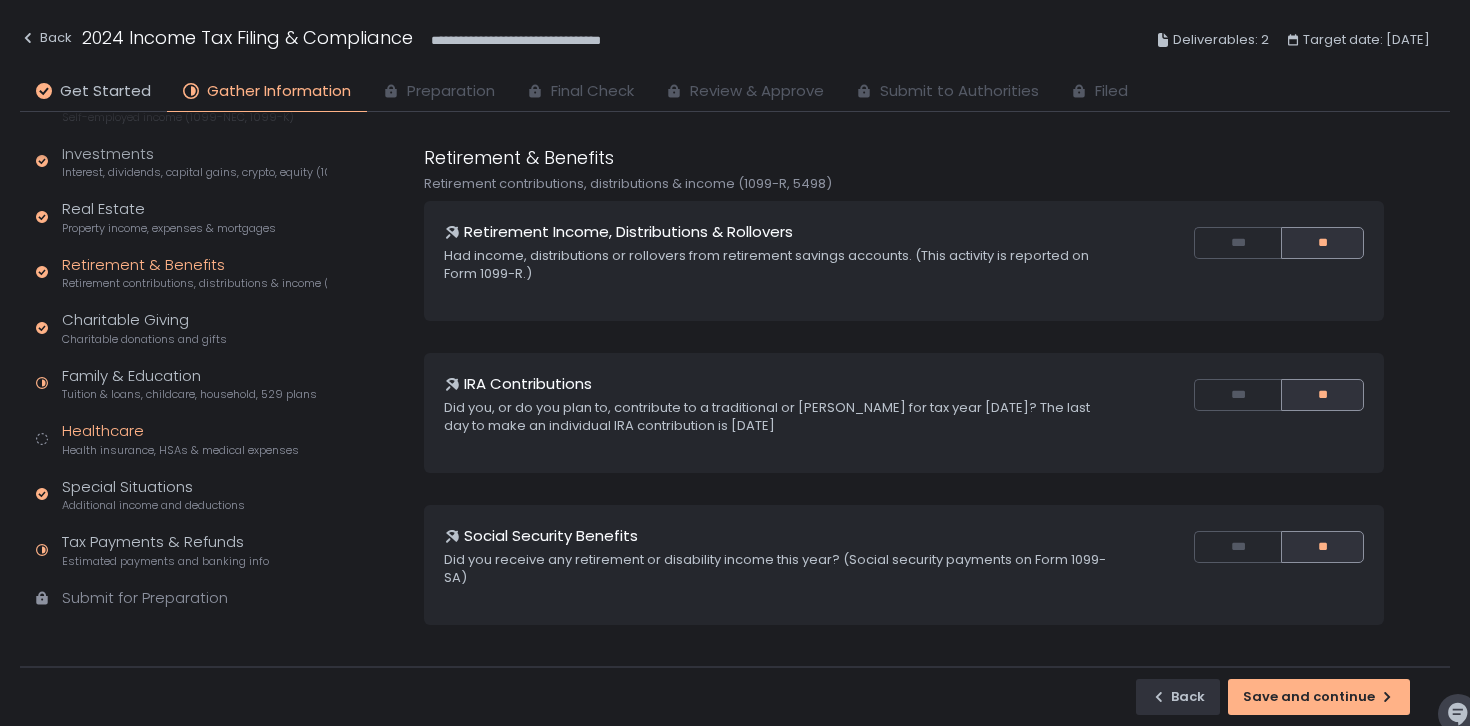 click on "Healthcare Health insurance, HSAs & medical expenses" 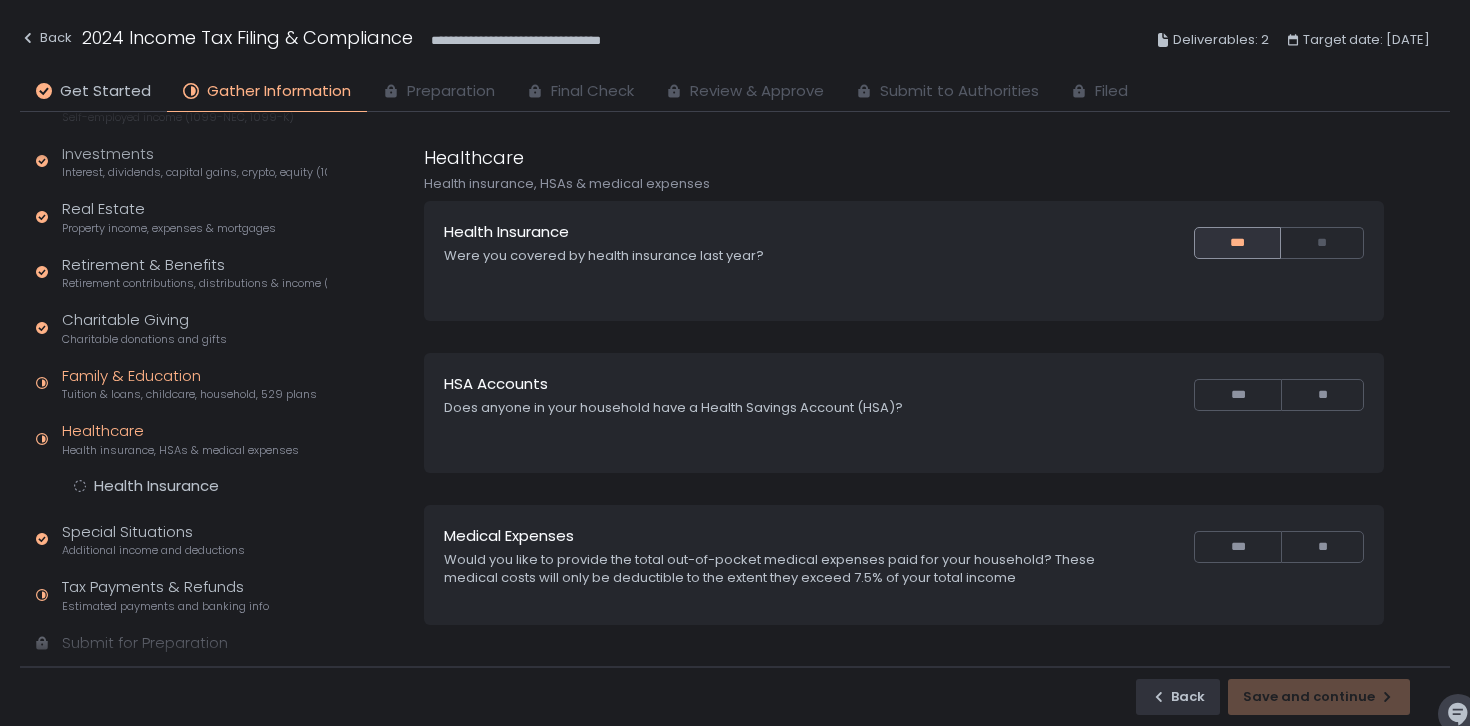 click on "Family & Education Tuition & loans, childcare, household, 529 plans" 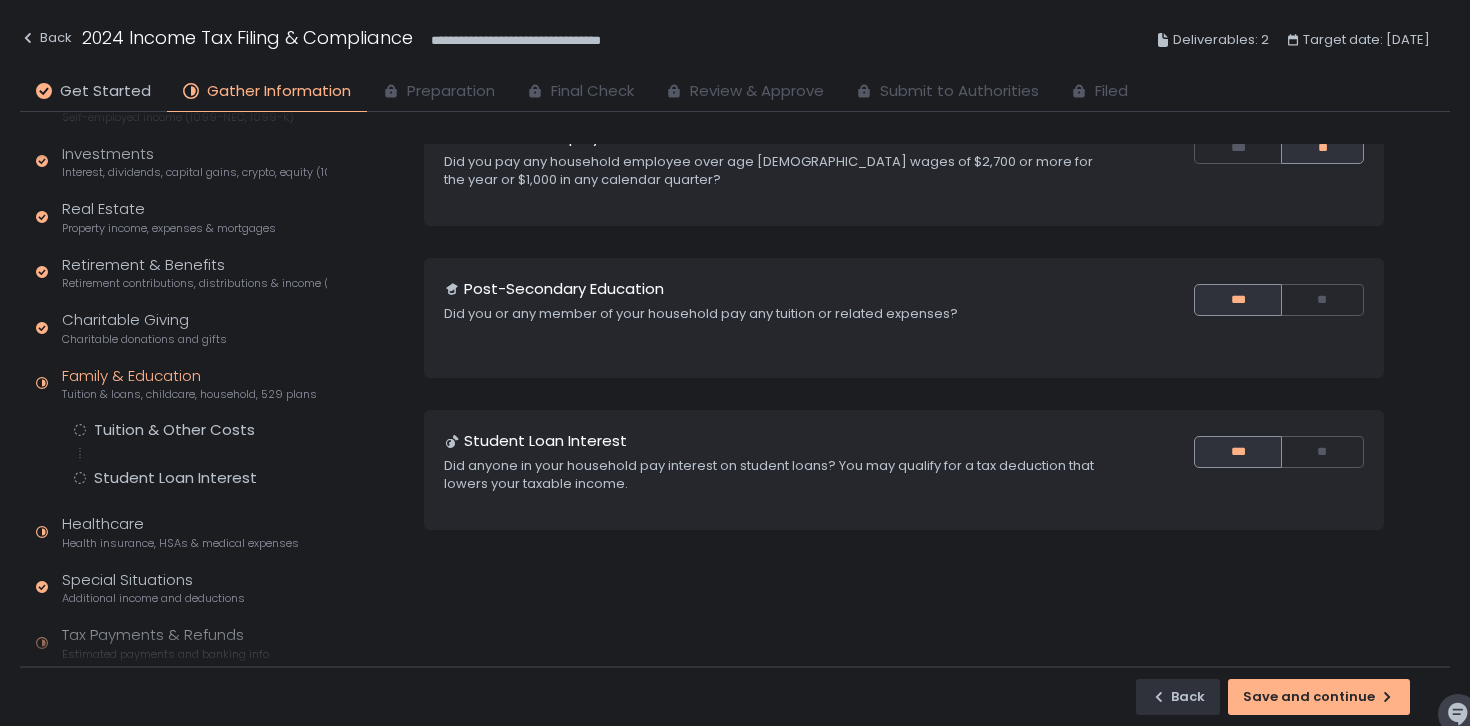 scroll, scrollTop: 461, scrollLeft: 0, axis: vertical 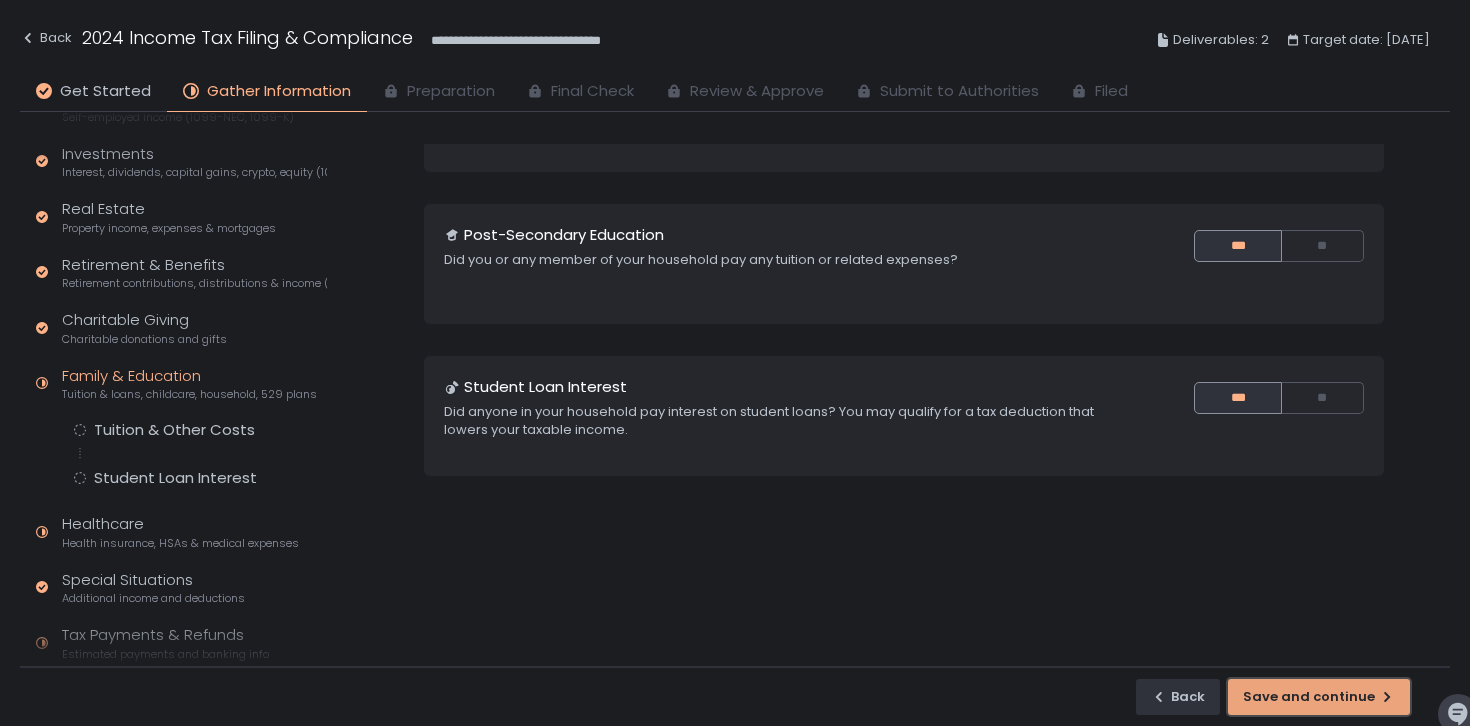 click on "Save and continue" 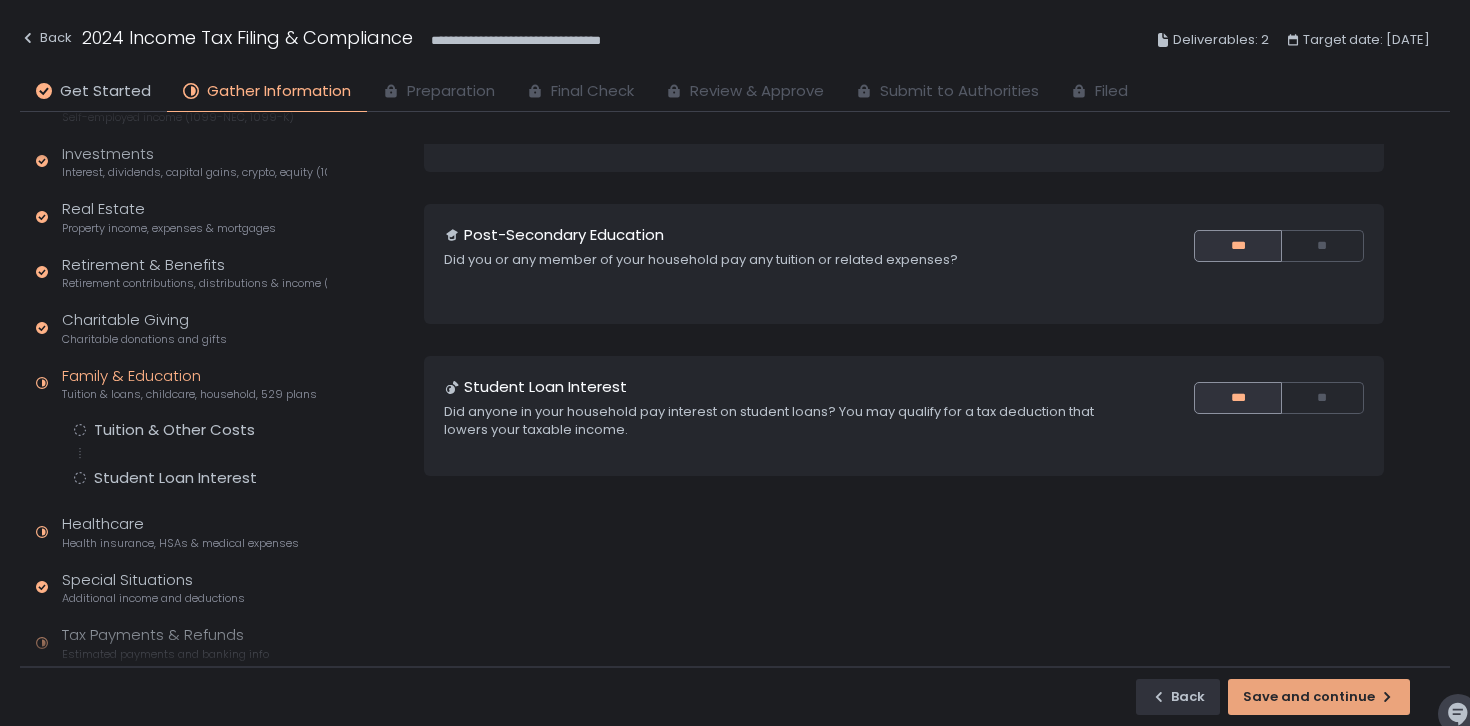 scroll, scrollTop: 0, scrollLeft: 0, axis: both 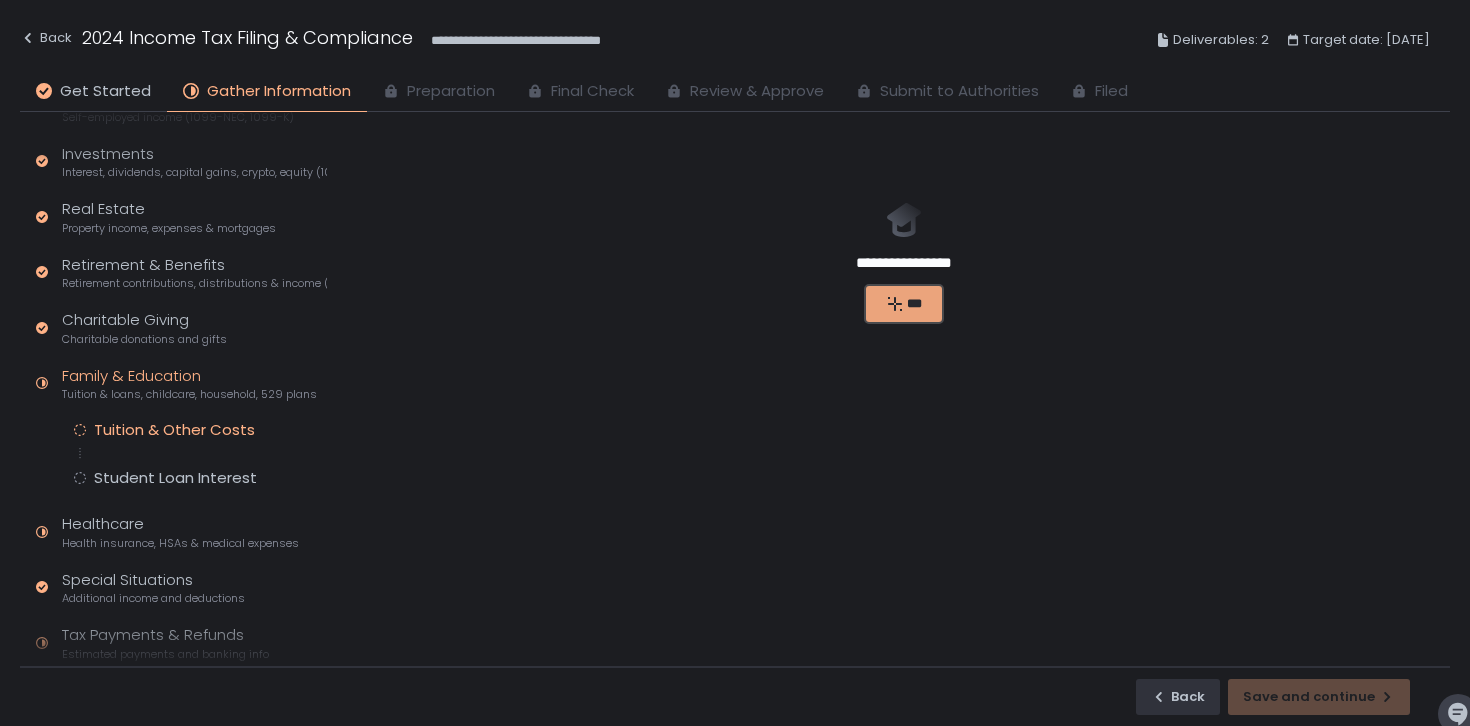 click on "***" 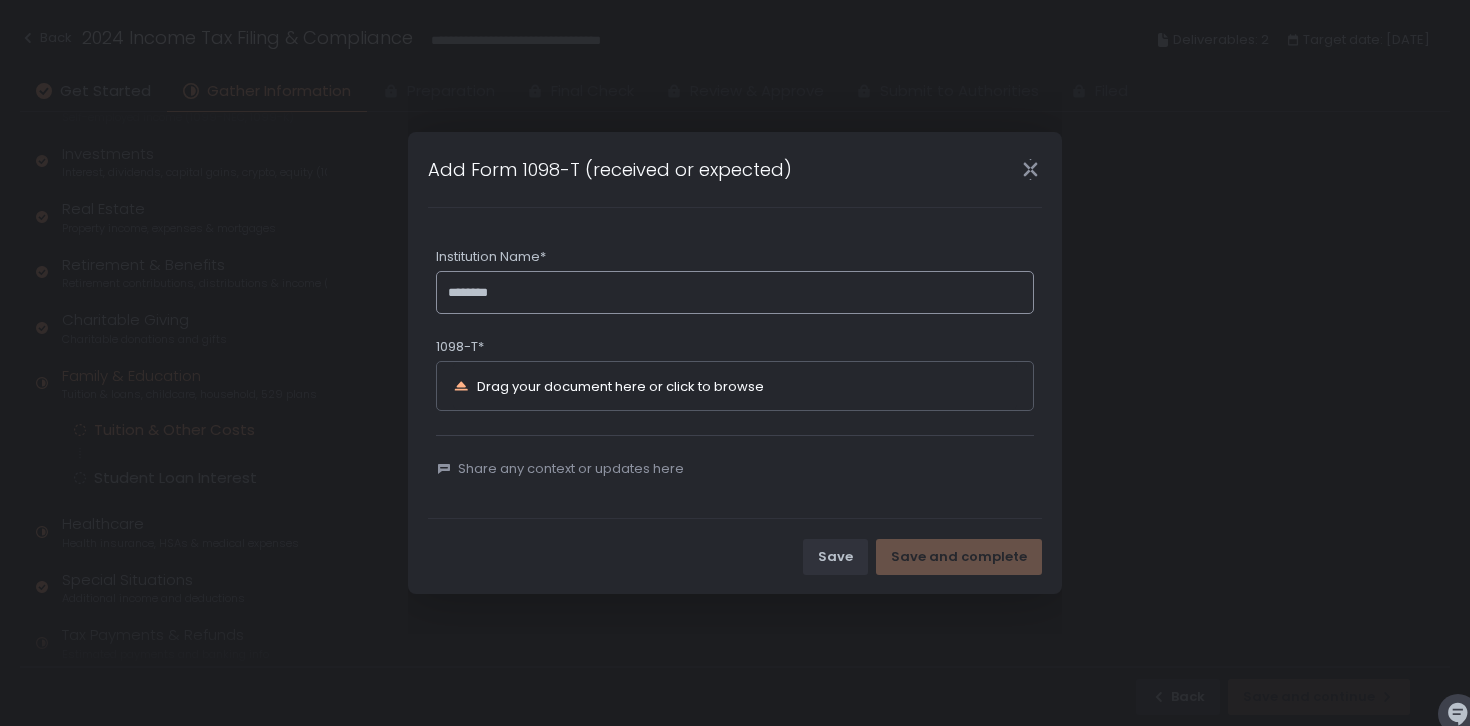 click on "********" 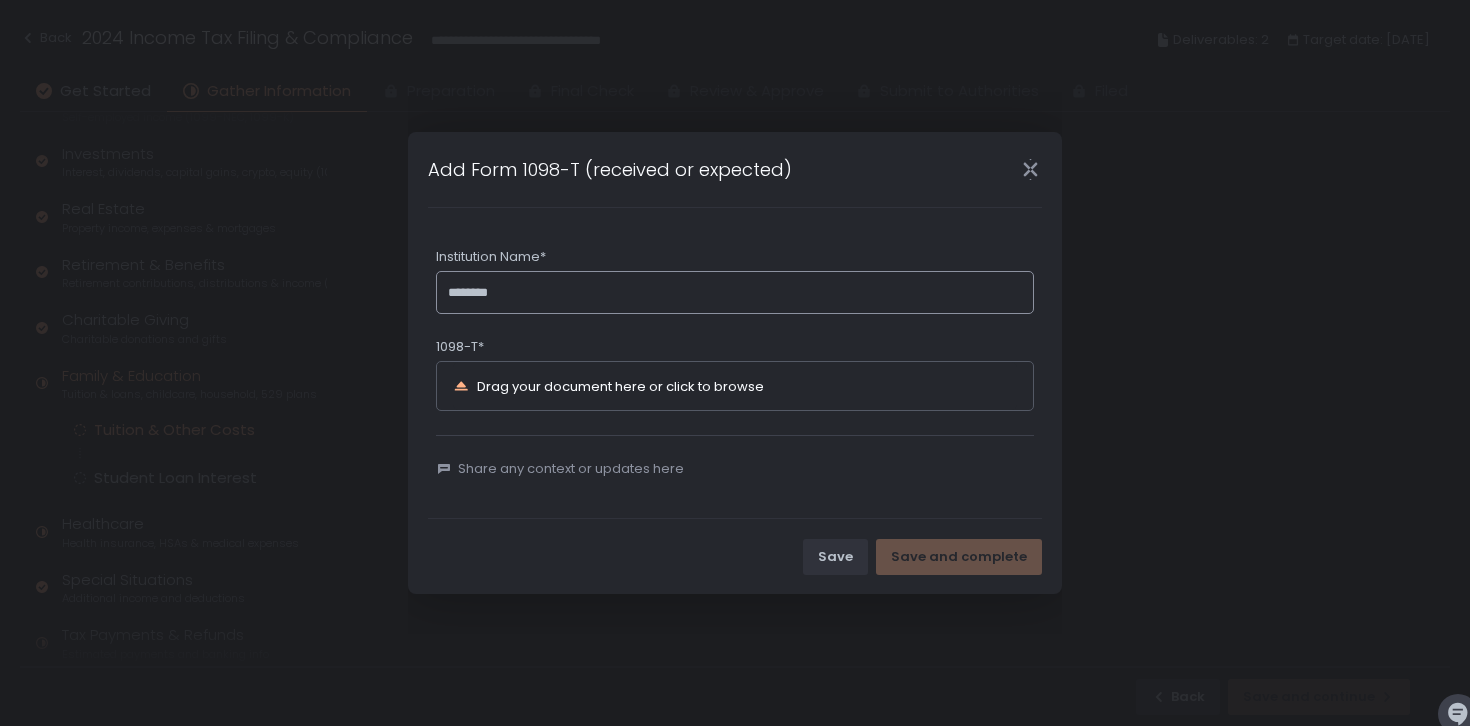 type on "********" 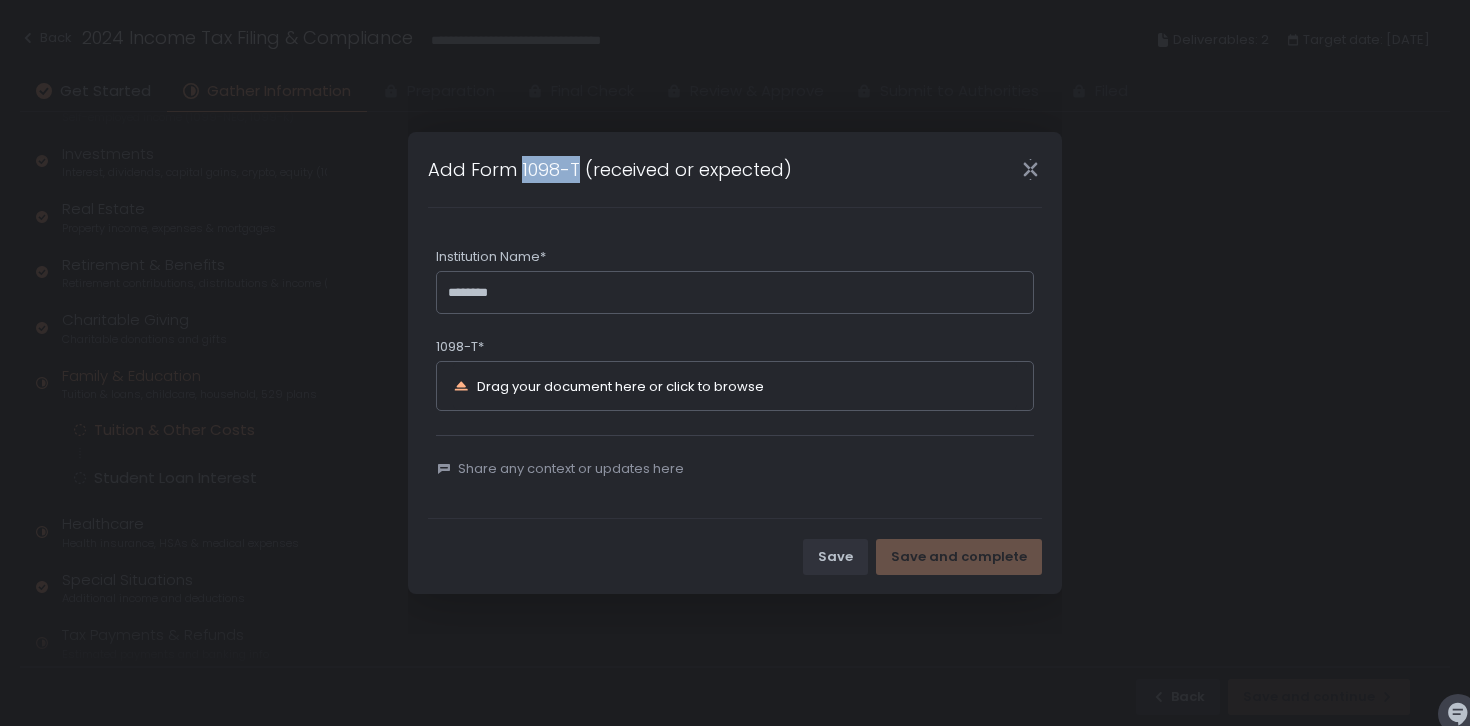 drag, startPoint x: 576, startPoint y: 169, endPoint x: 519, endPoint y: 171, distance: 57.035076 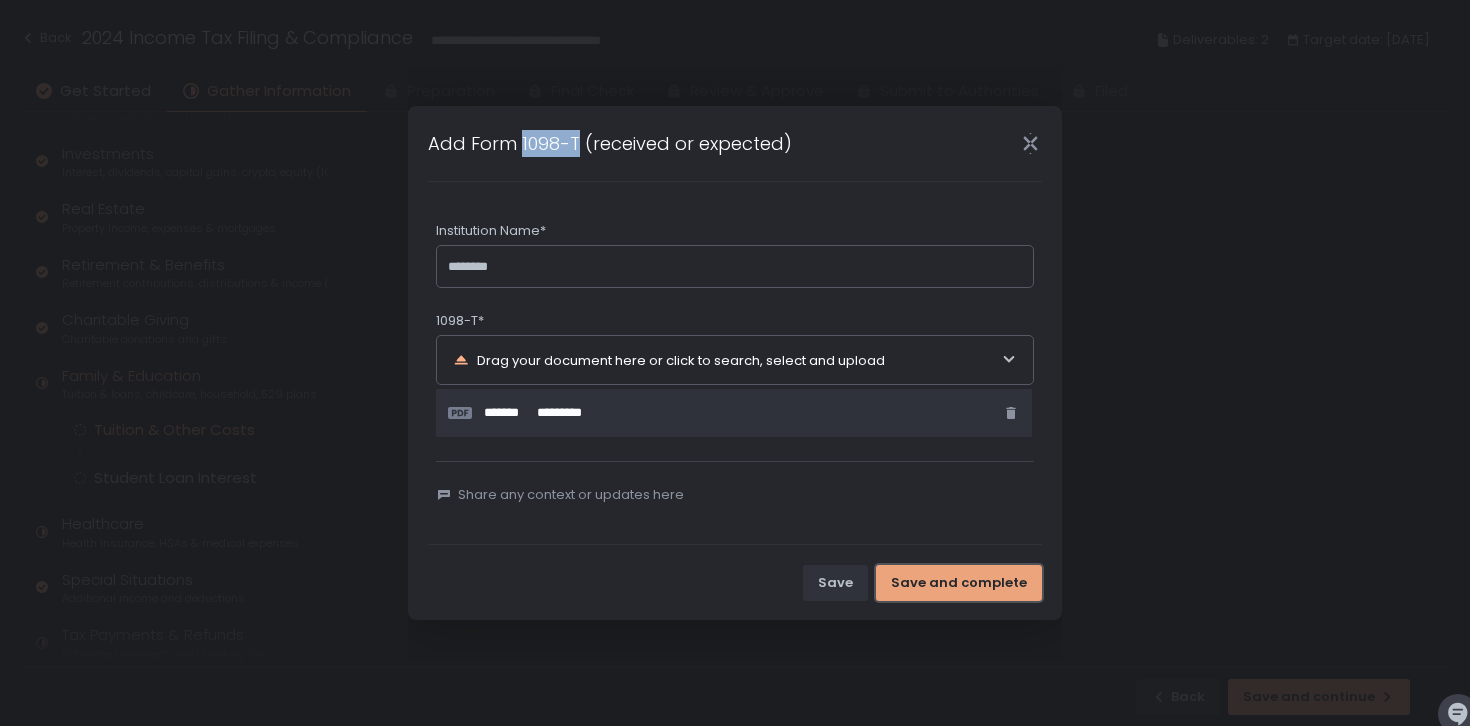 click on "Save and complete" at bounding box center (959, 583) 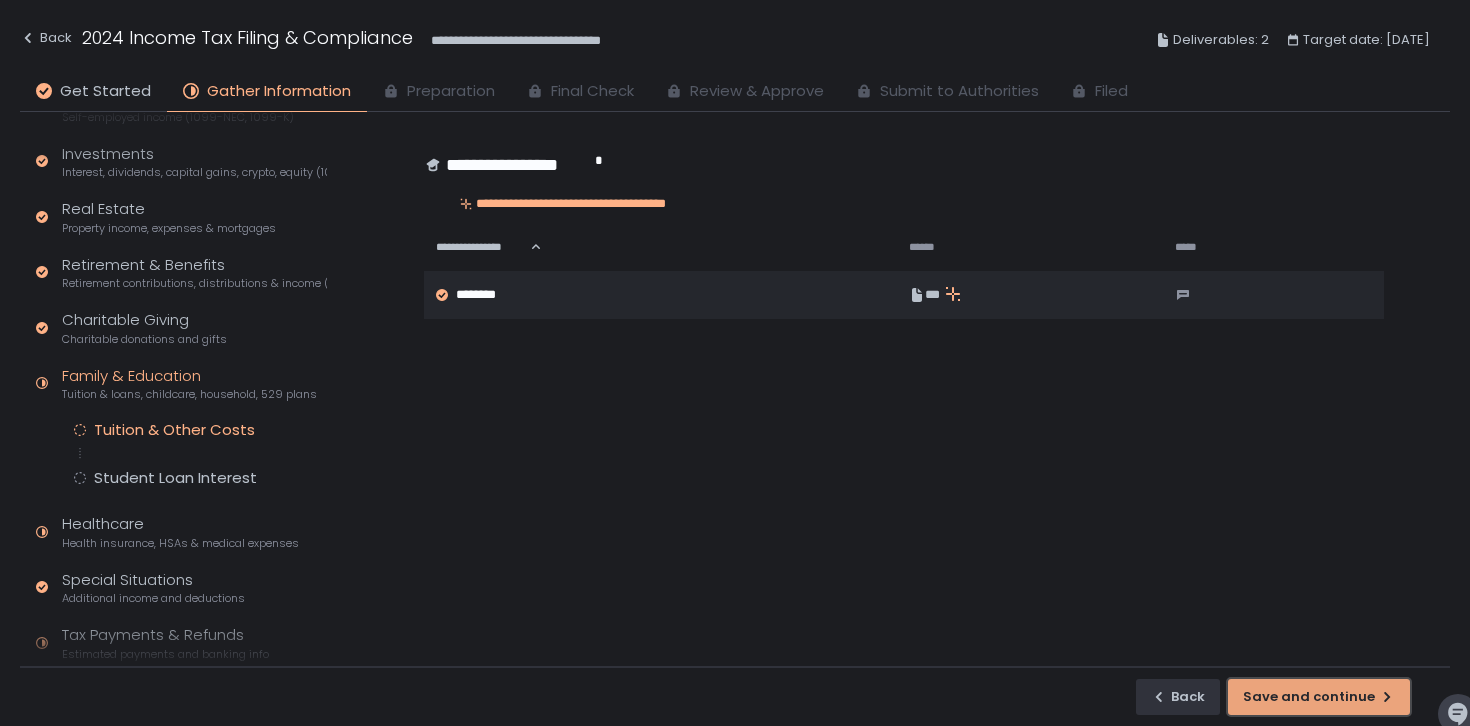 click on "Save and continue" 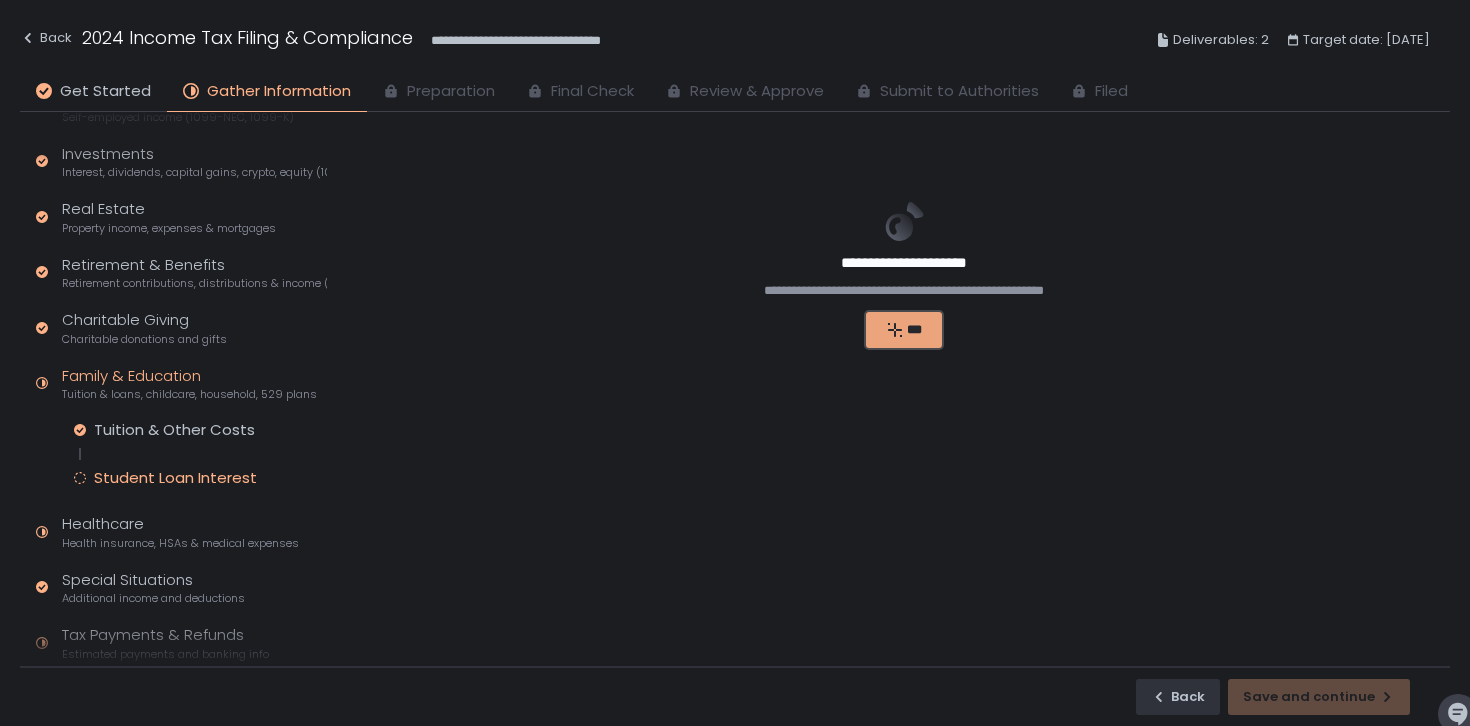 click on "***" 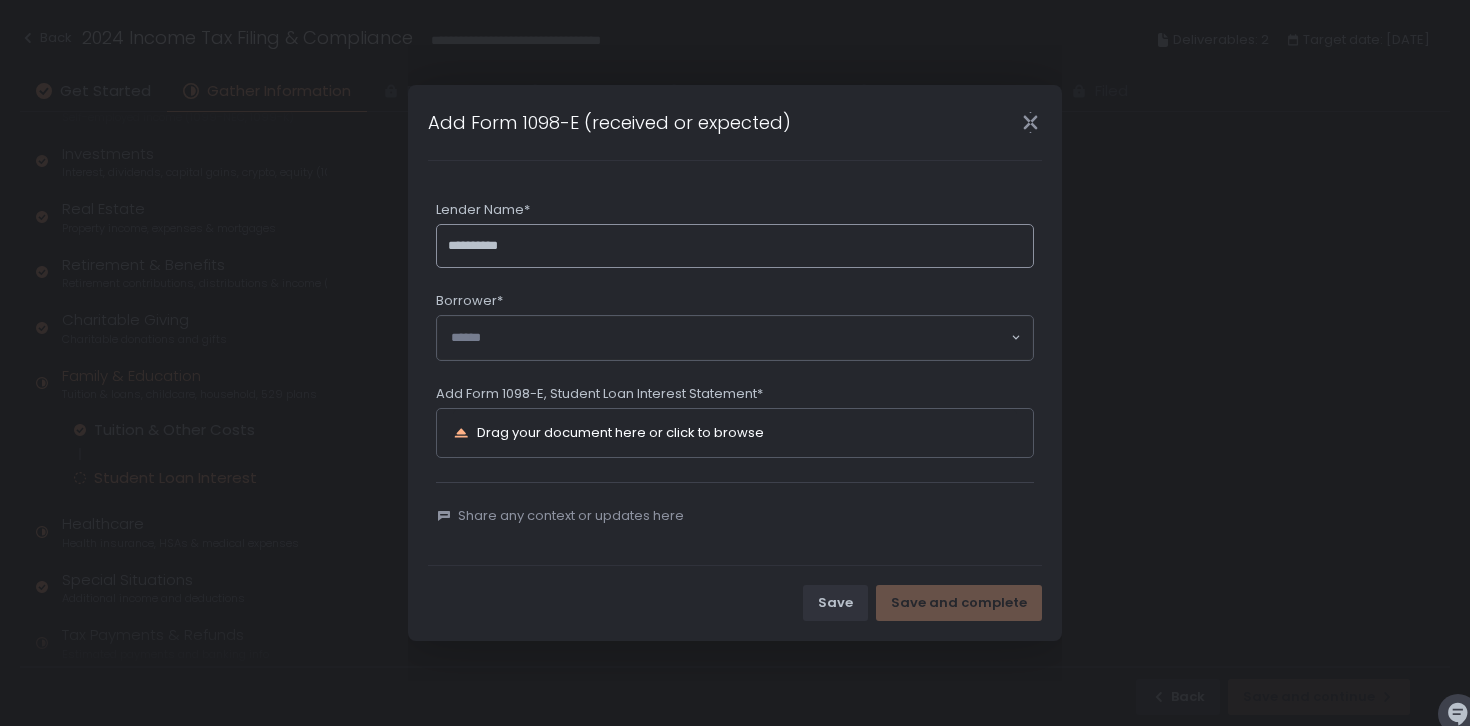 type on "**********" 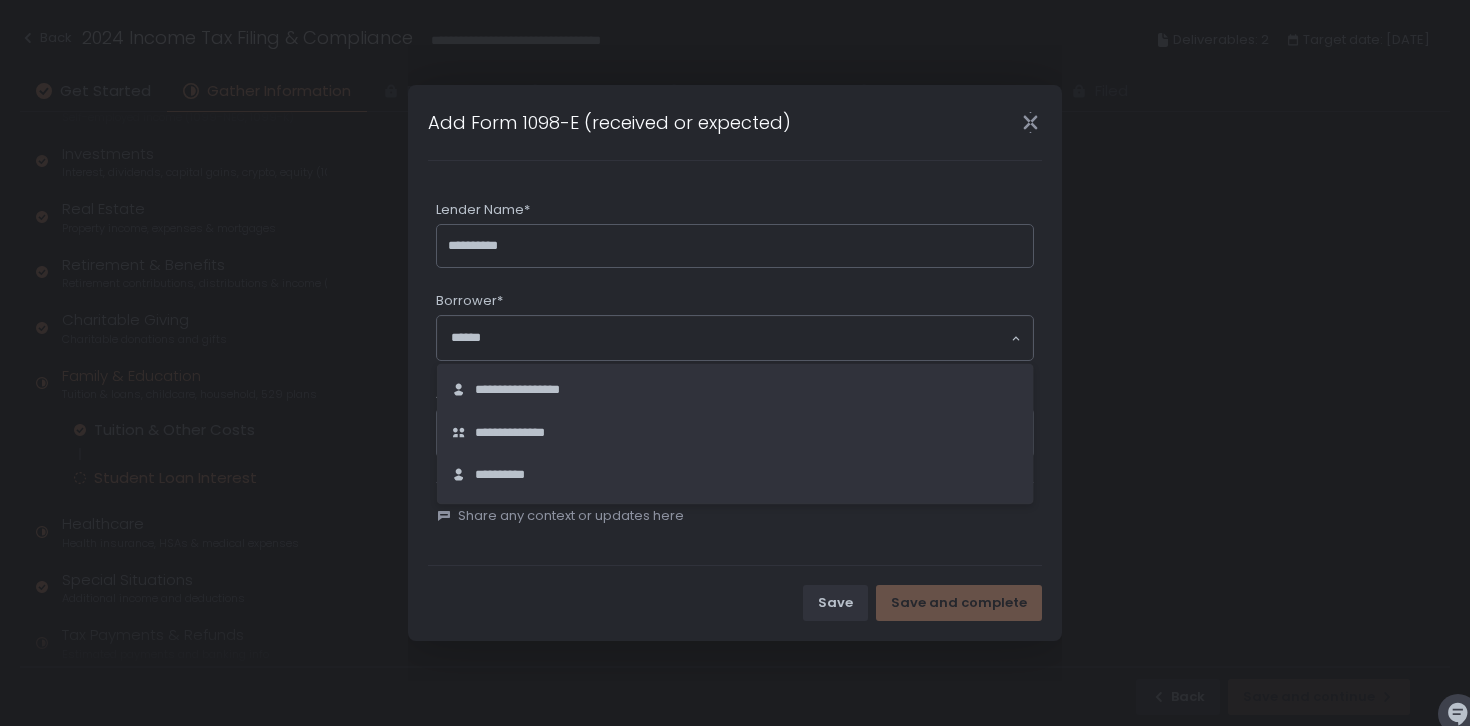 click 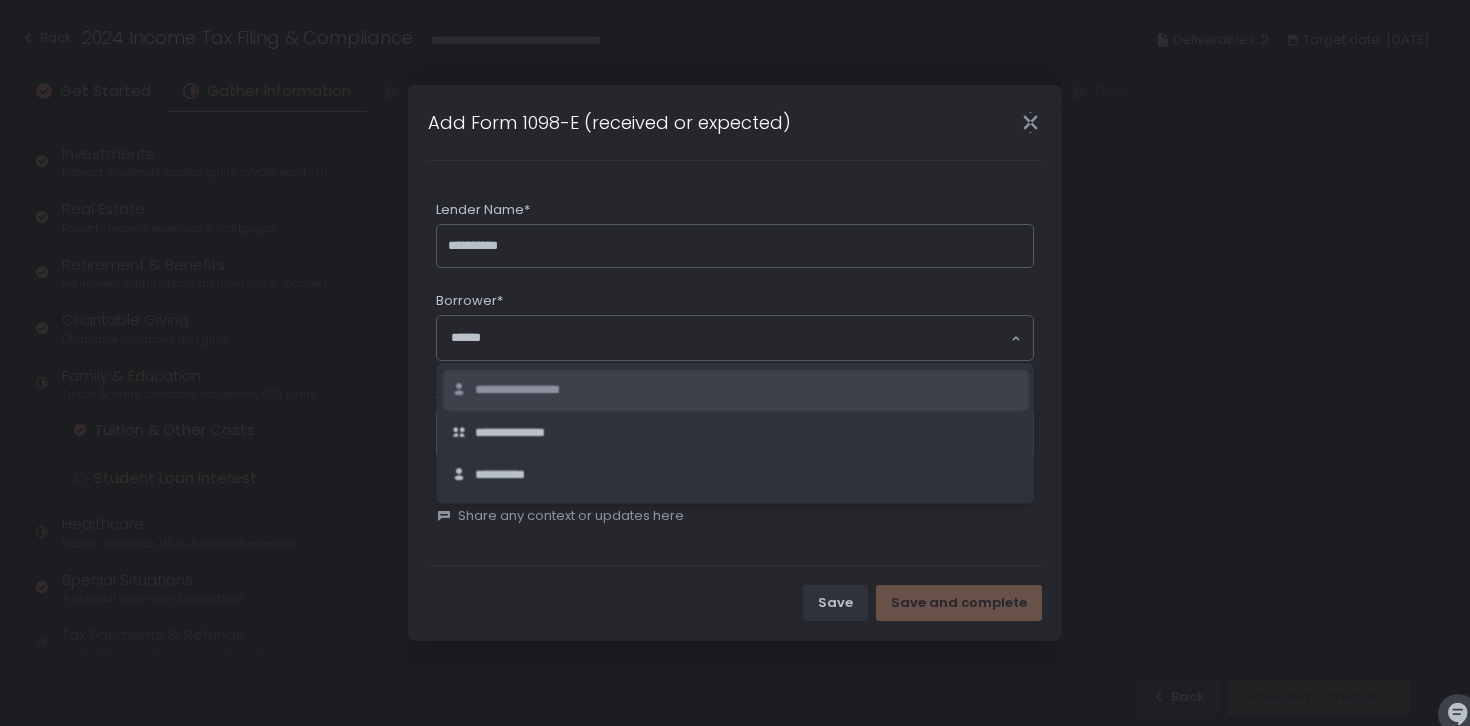 click on "**********" 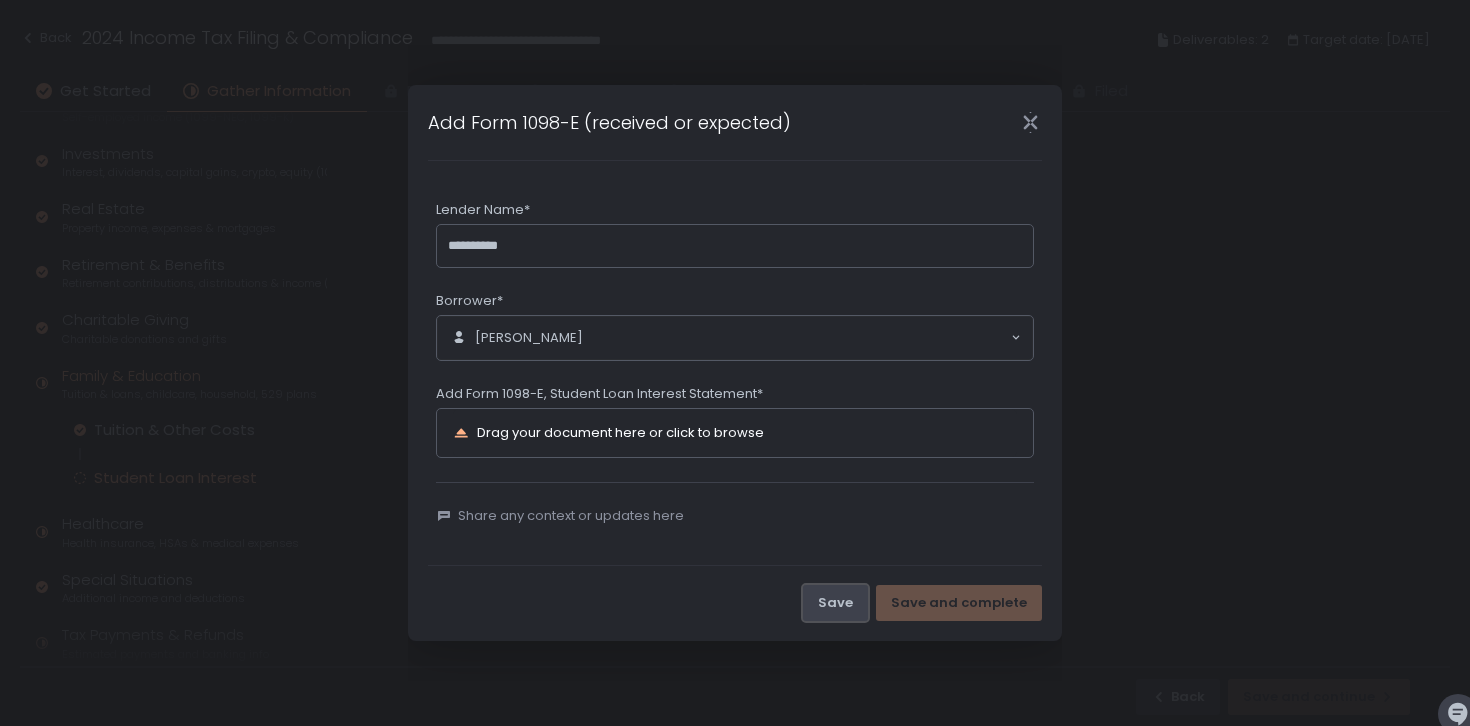 click on "Save" at bounding box center [835, 603] 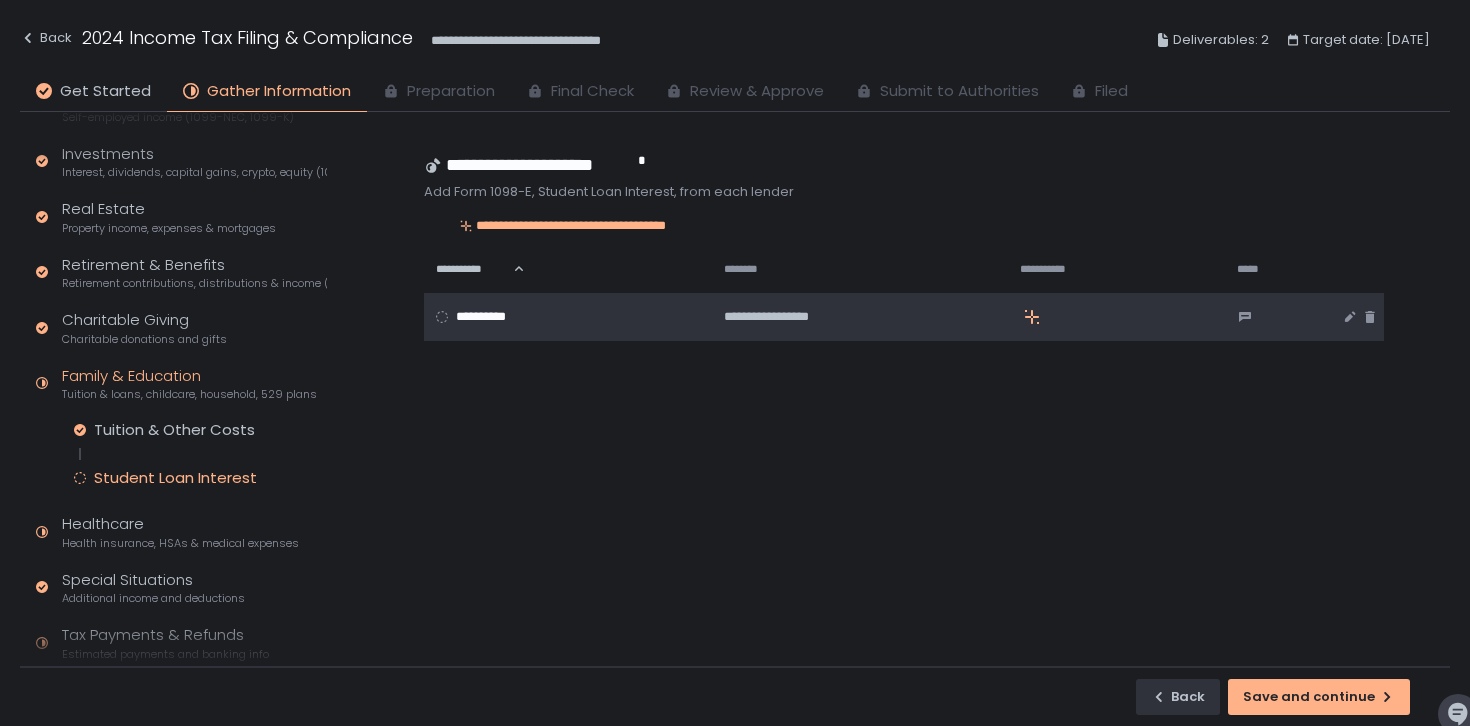 click 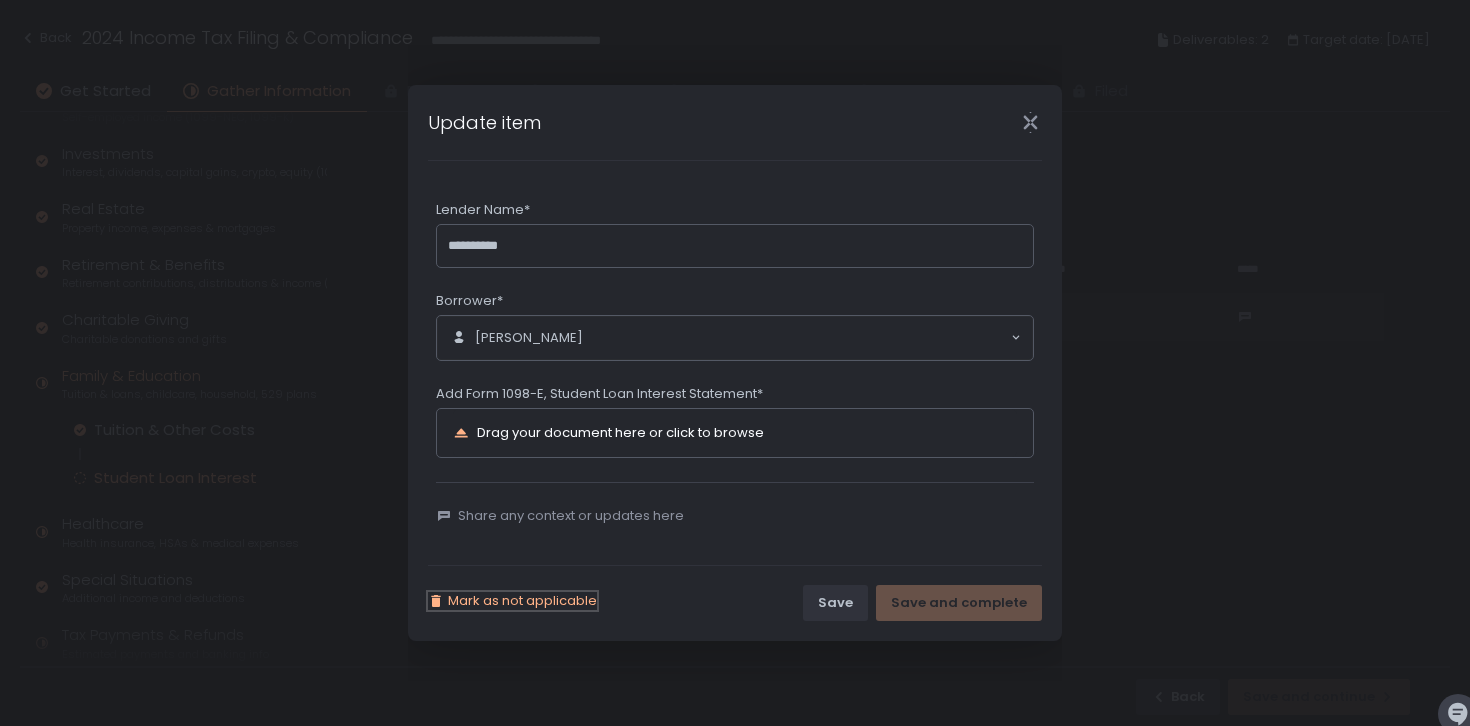 click on "Mark as not applicable" 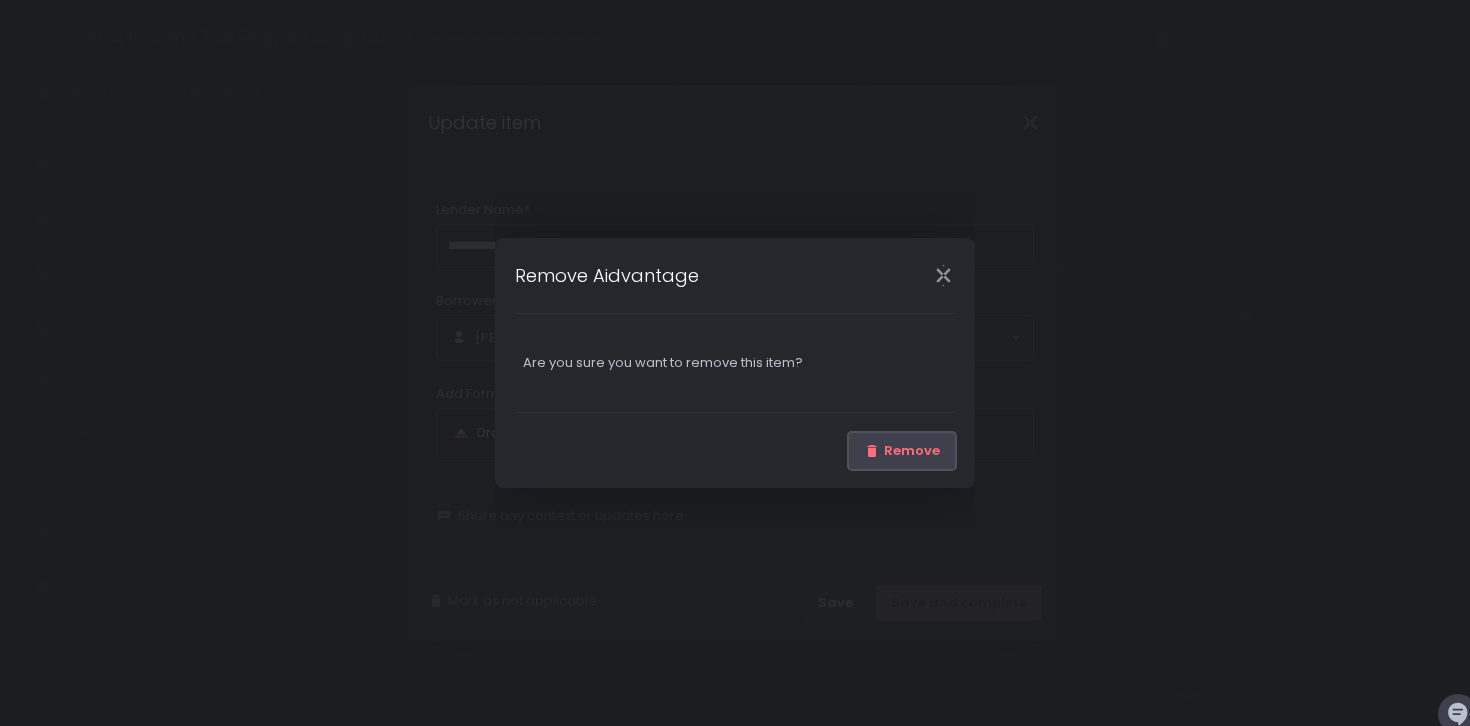 click on "Remove" 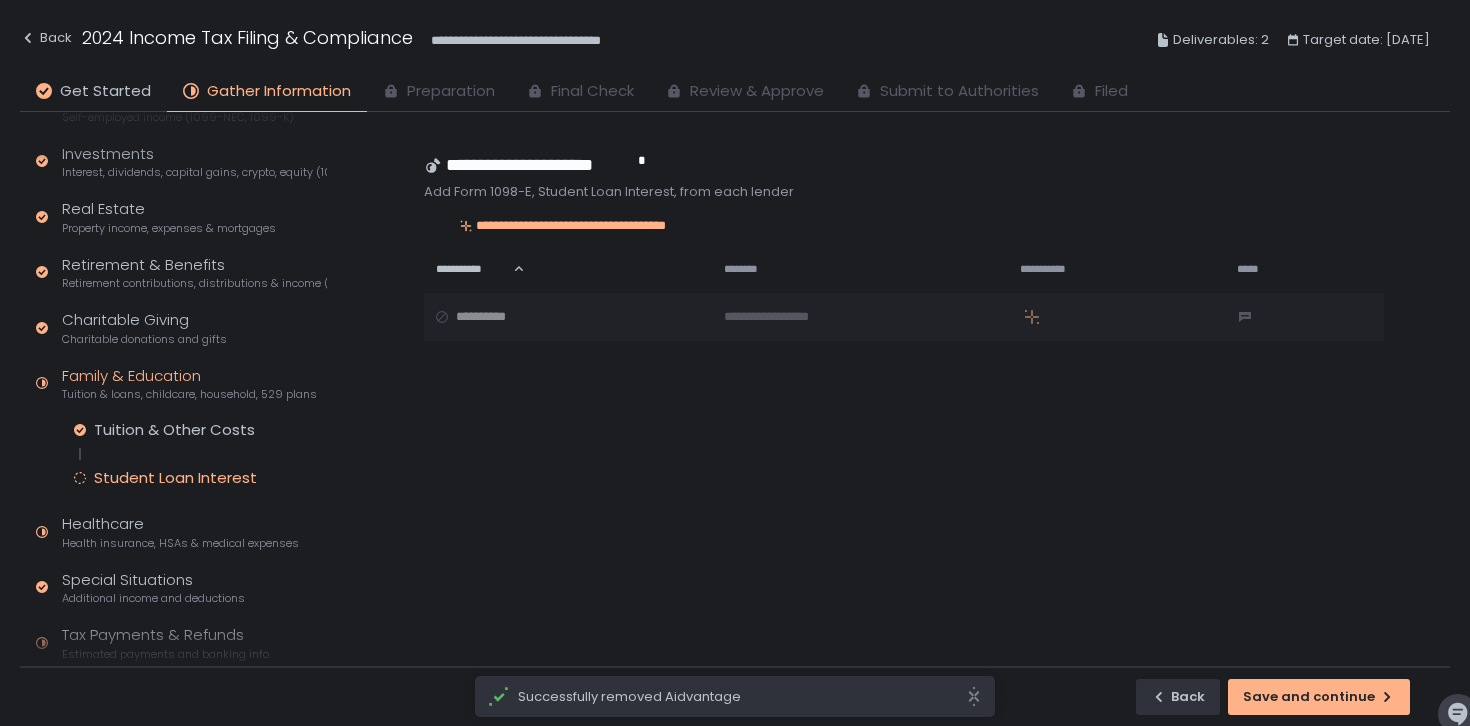 click on "**********" at bounding box center (935, 405) 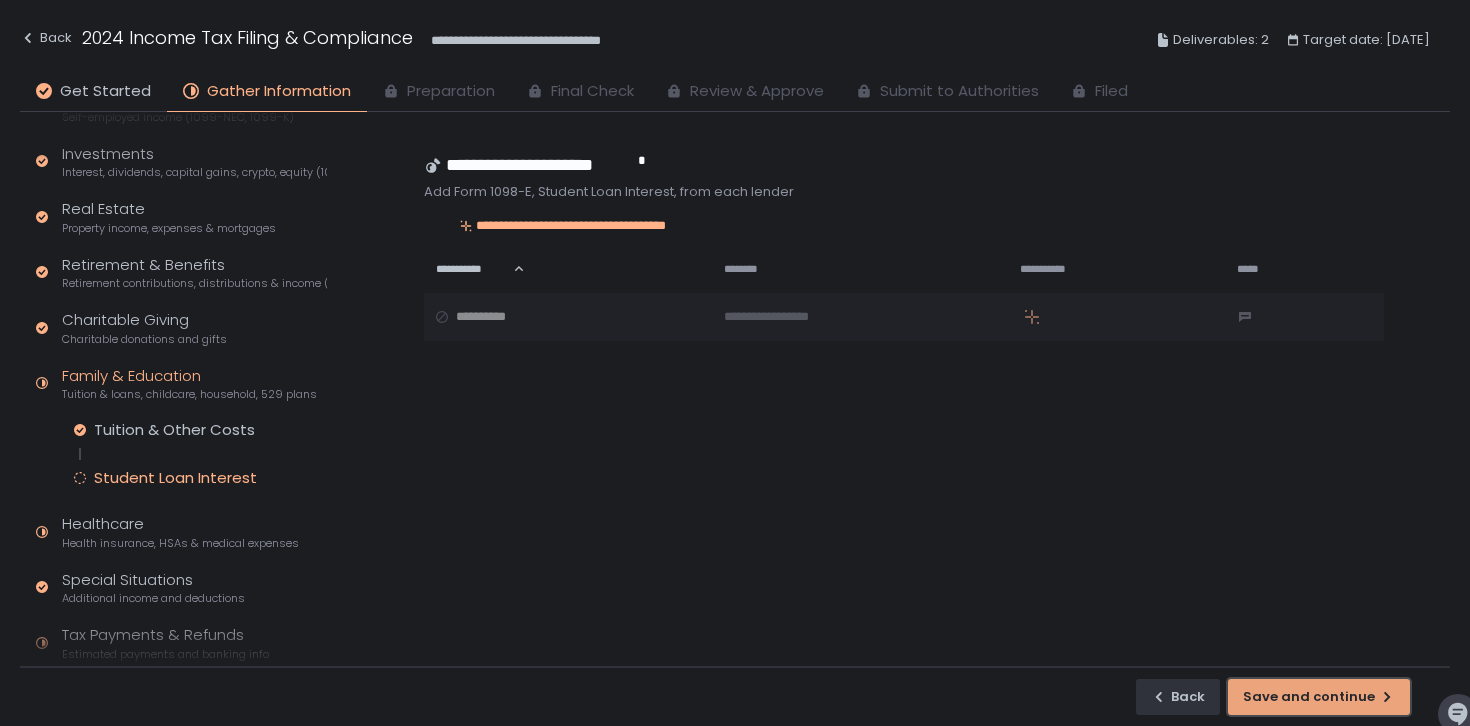 click on "Save and continue" 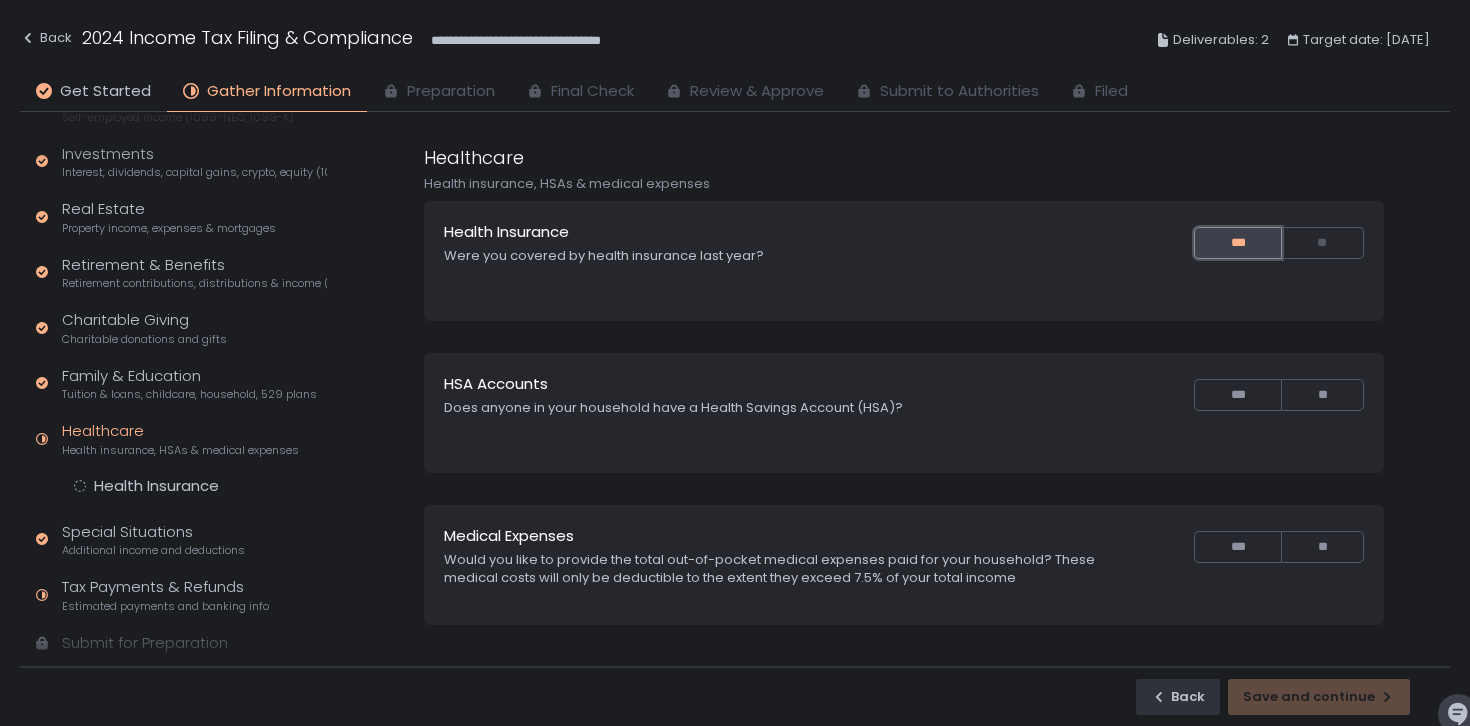 click on "***" at bounding box center [1238, 243] 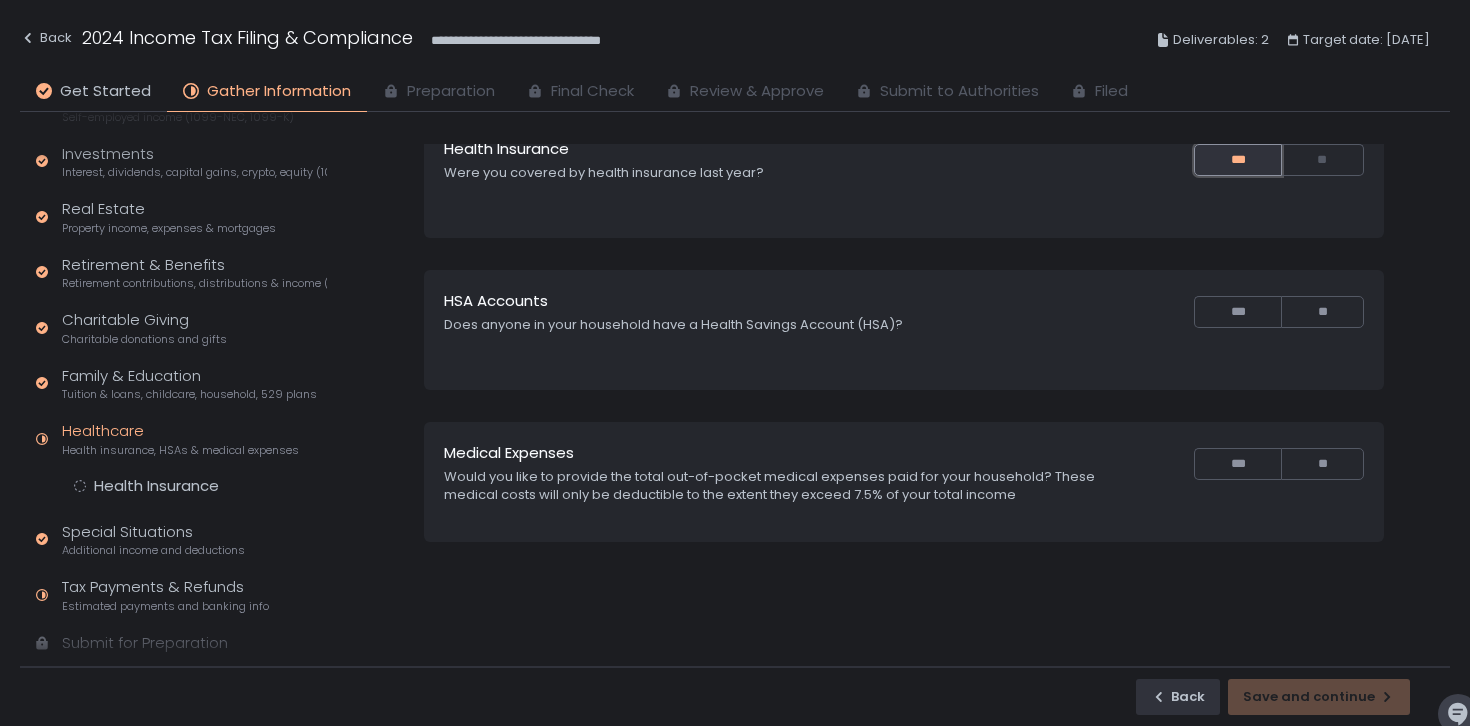scroll, scrollTop: 84, scrollLeft: 0, axis: vertical 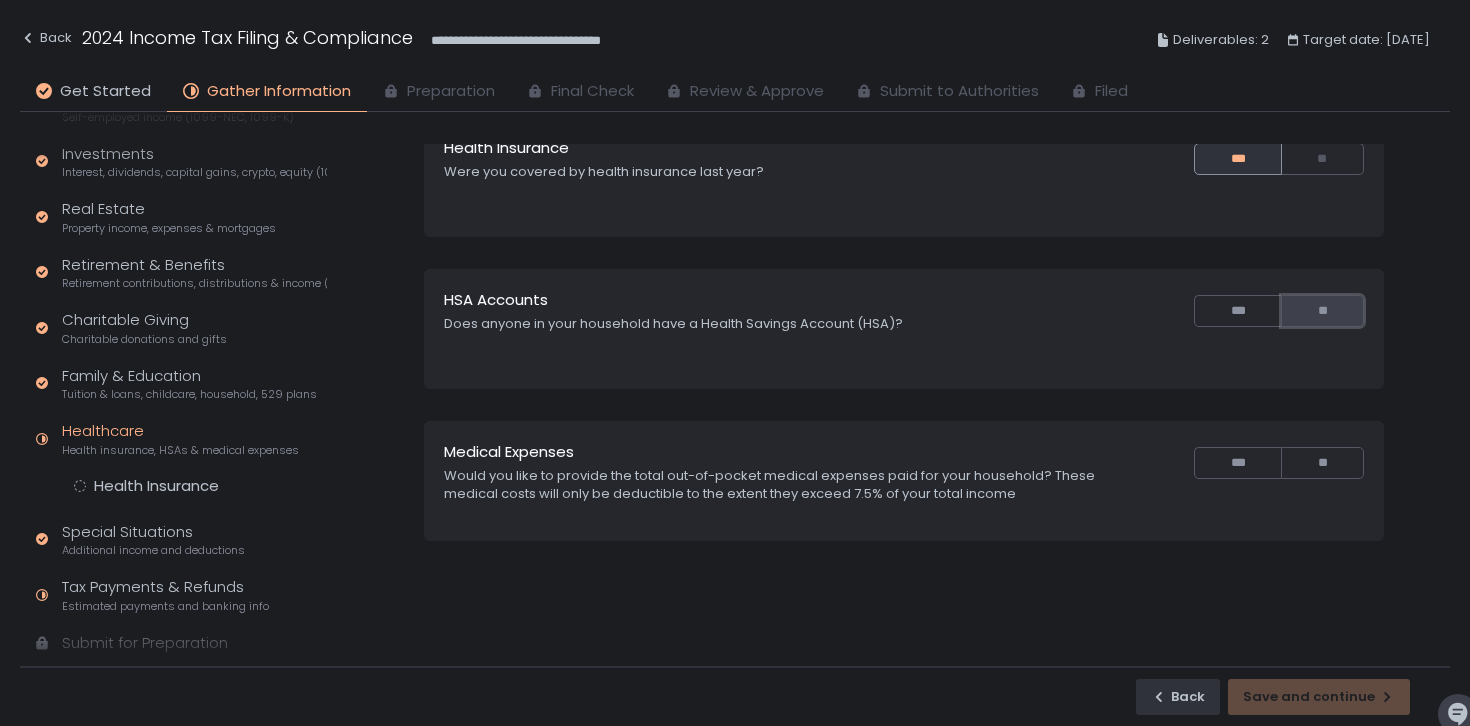 click on "**" at bounding box center [1322, 311] 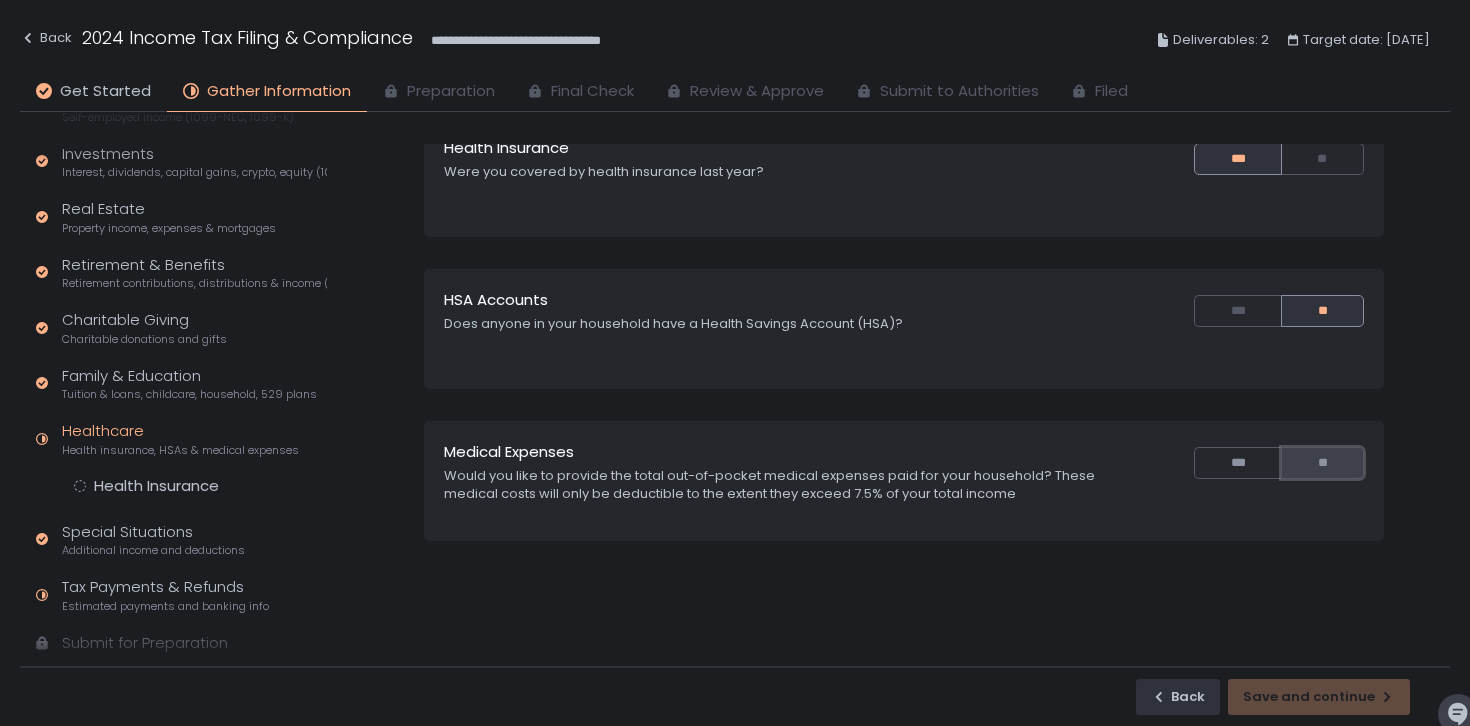 click on "**" at bounding box center [1322, 463] 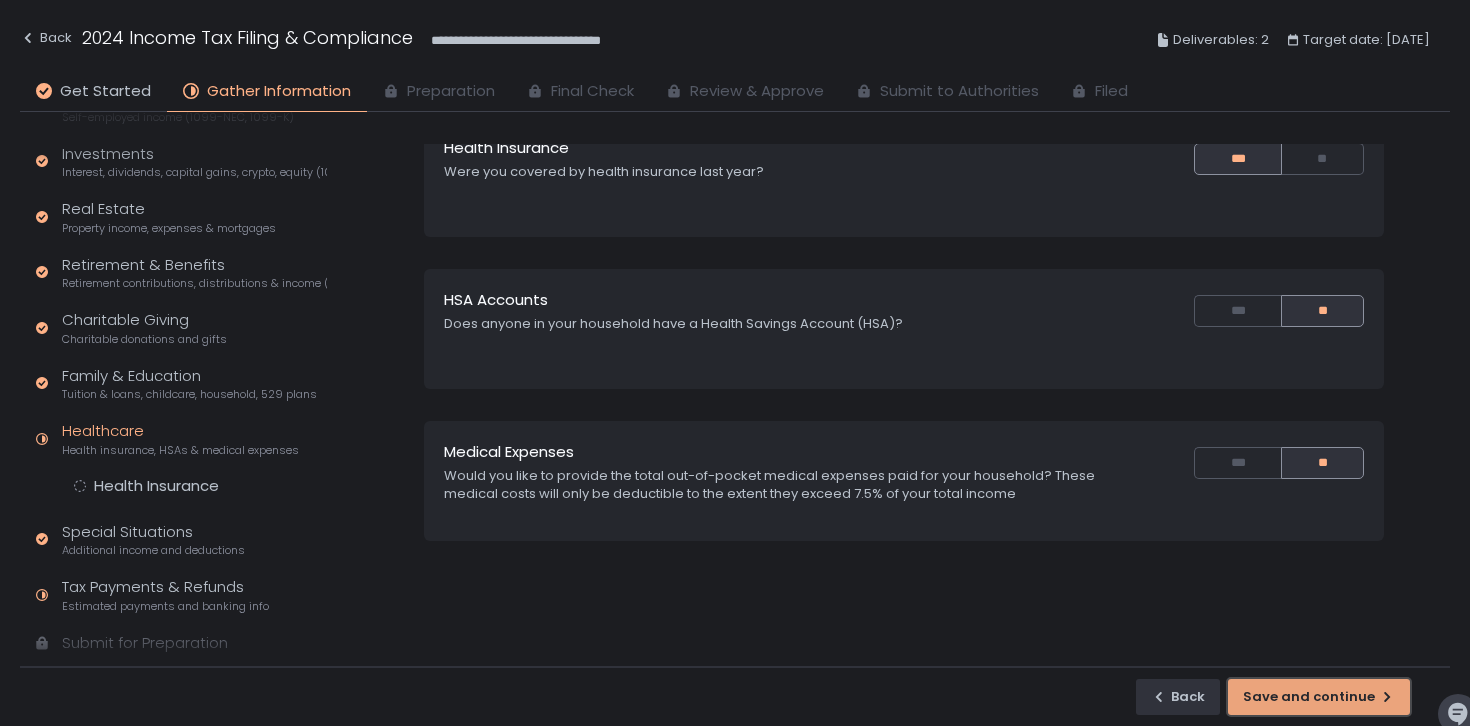 click on "Save and continue" 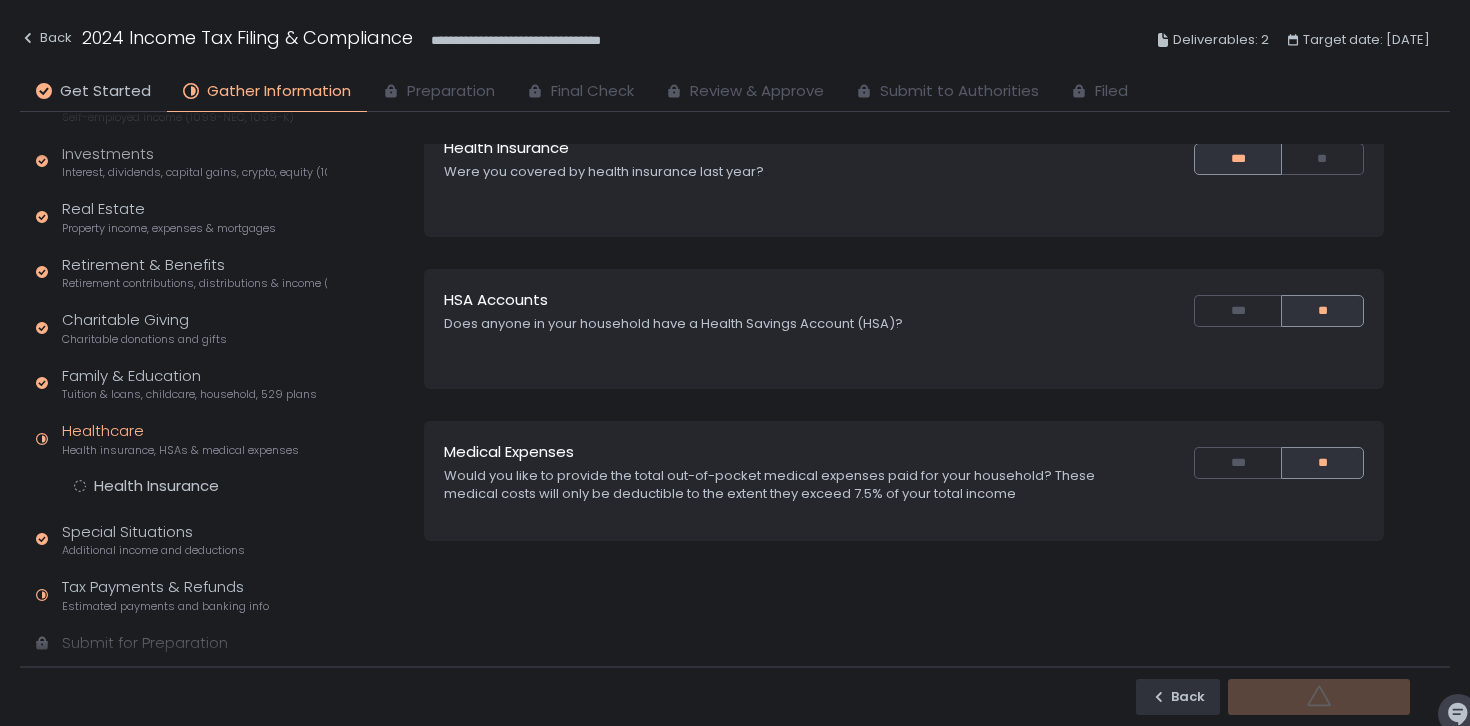 scroll, scrollTop: 0, scrollLeft: 0, axis: both 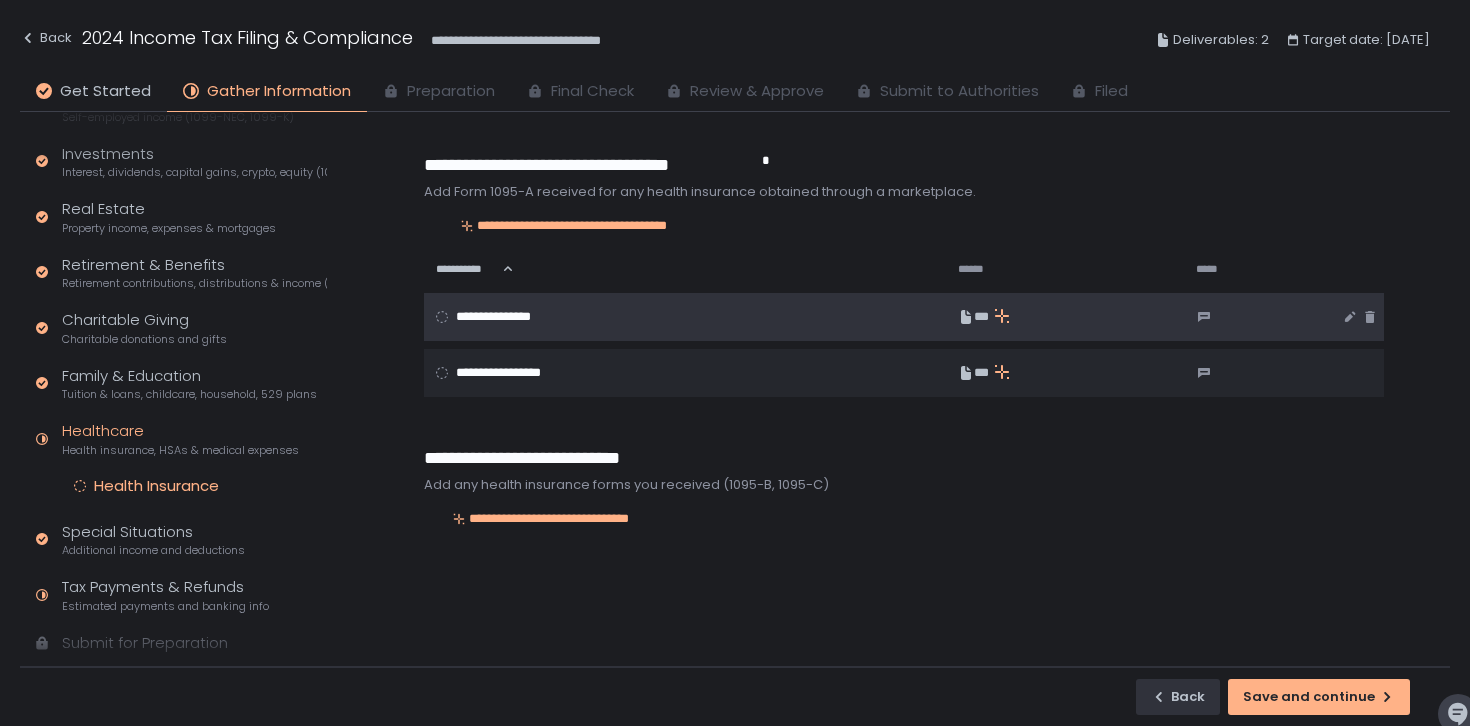 click on "**********" at bounding box center [514, 317] 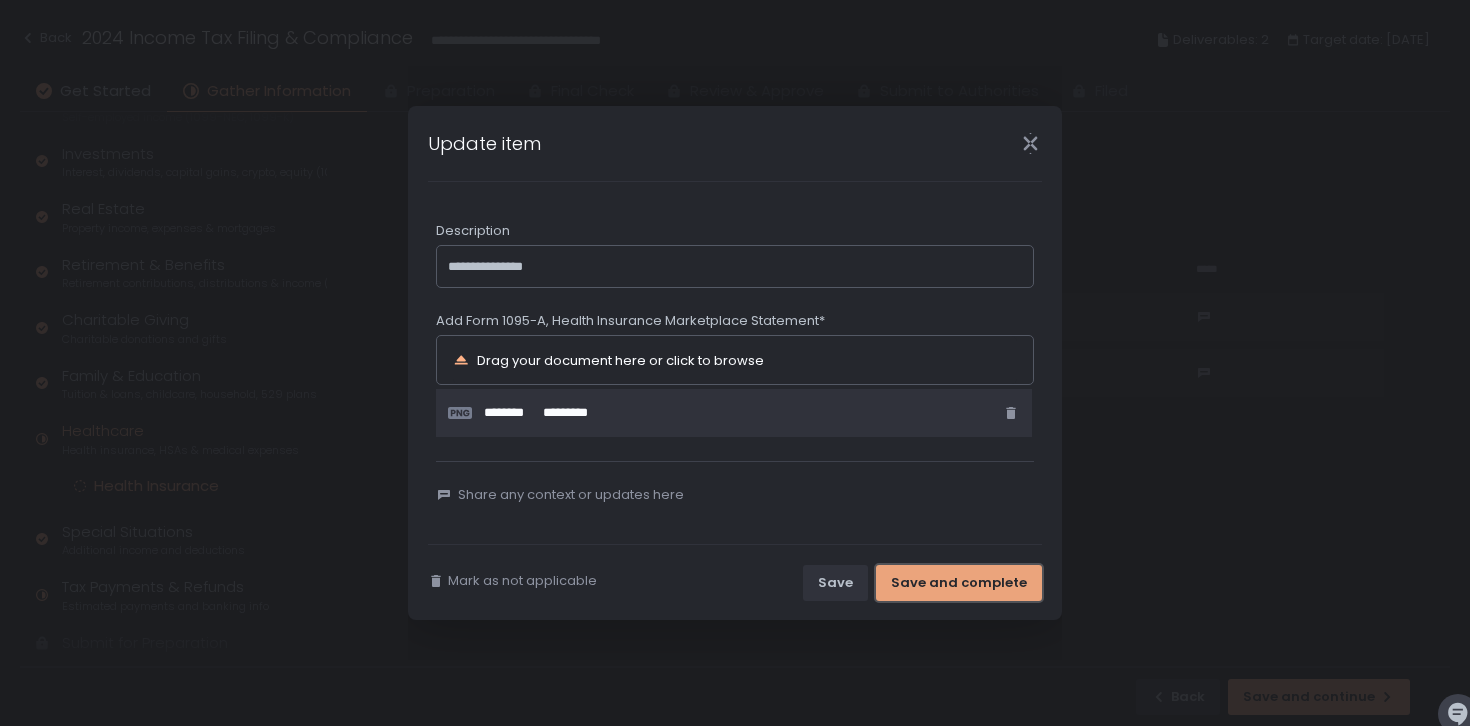 click on "Save and complete" at bounding box center (959, 583) 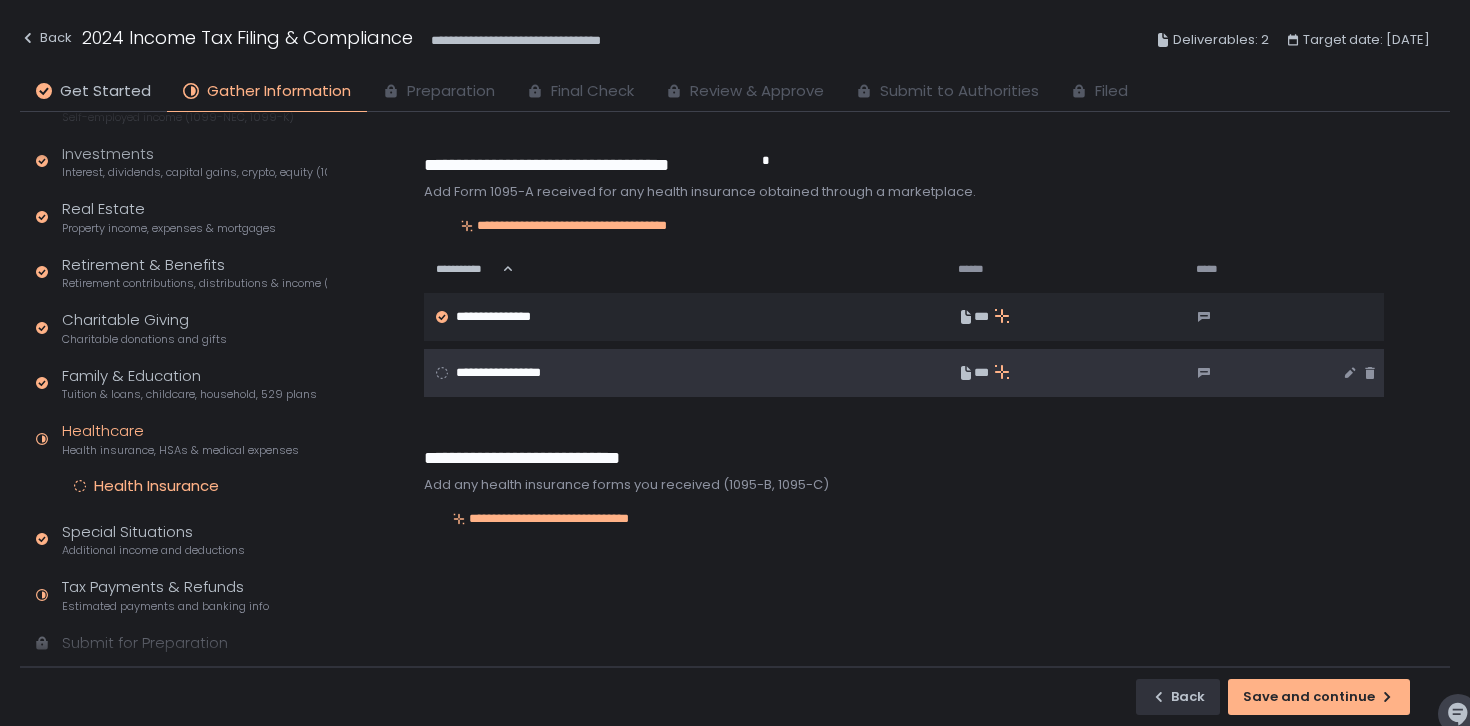 click on "**********" at bounding box center (517, 373) 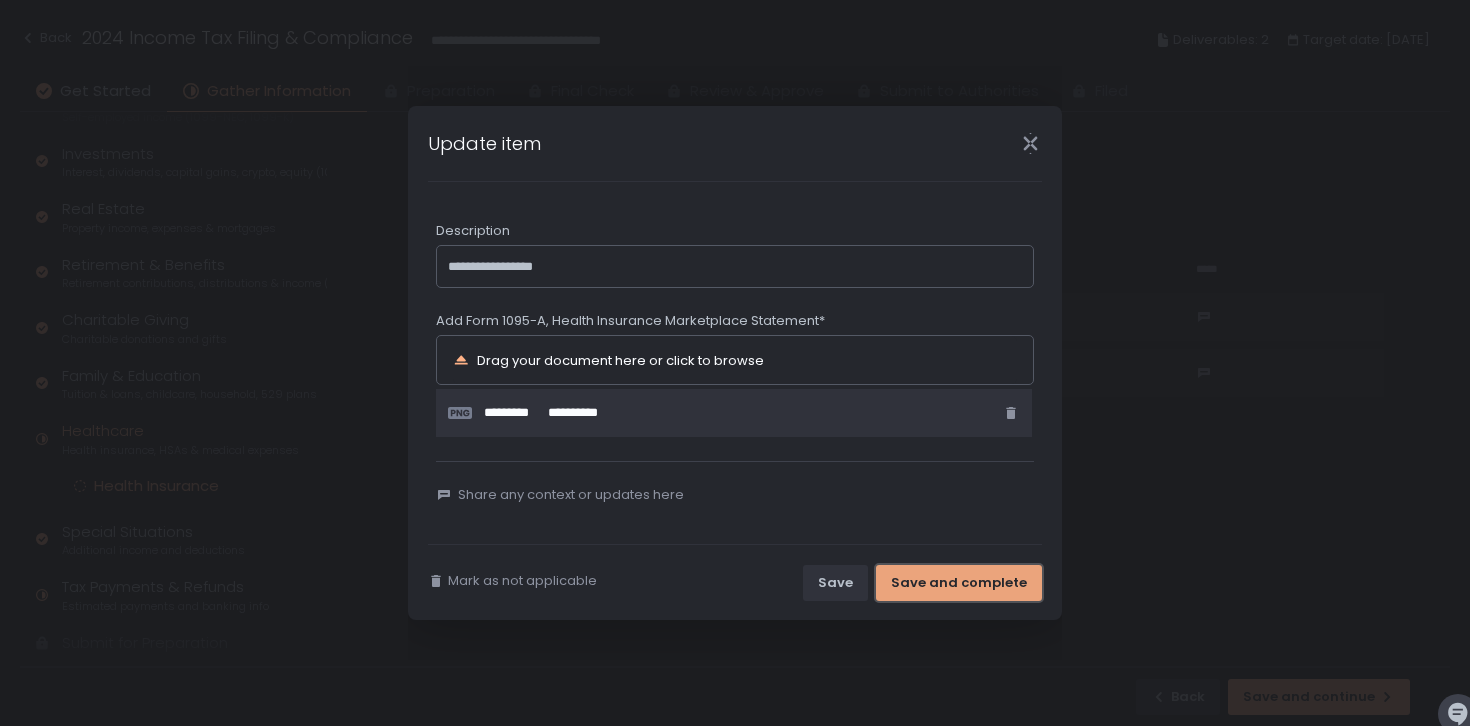 click on "Save and complete" at bounding box center (959, 583) 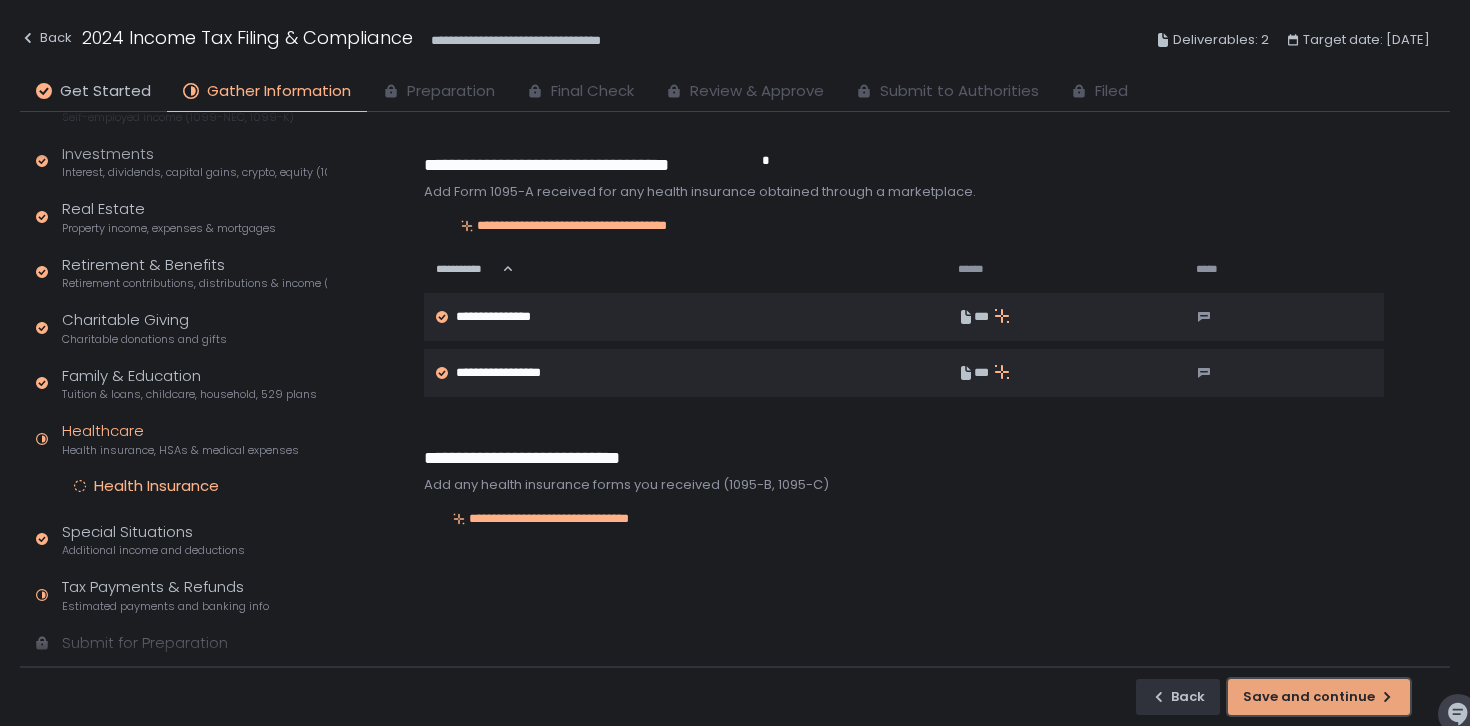 click on "Save and continue" 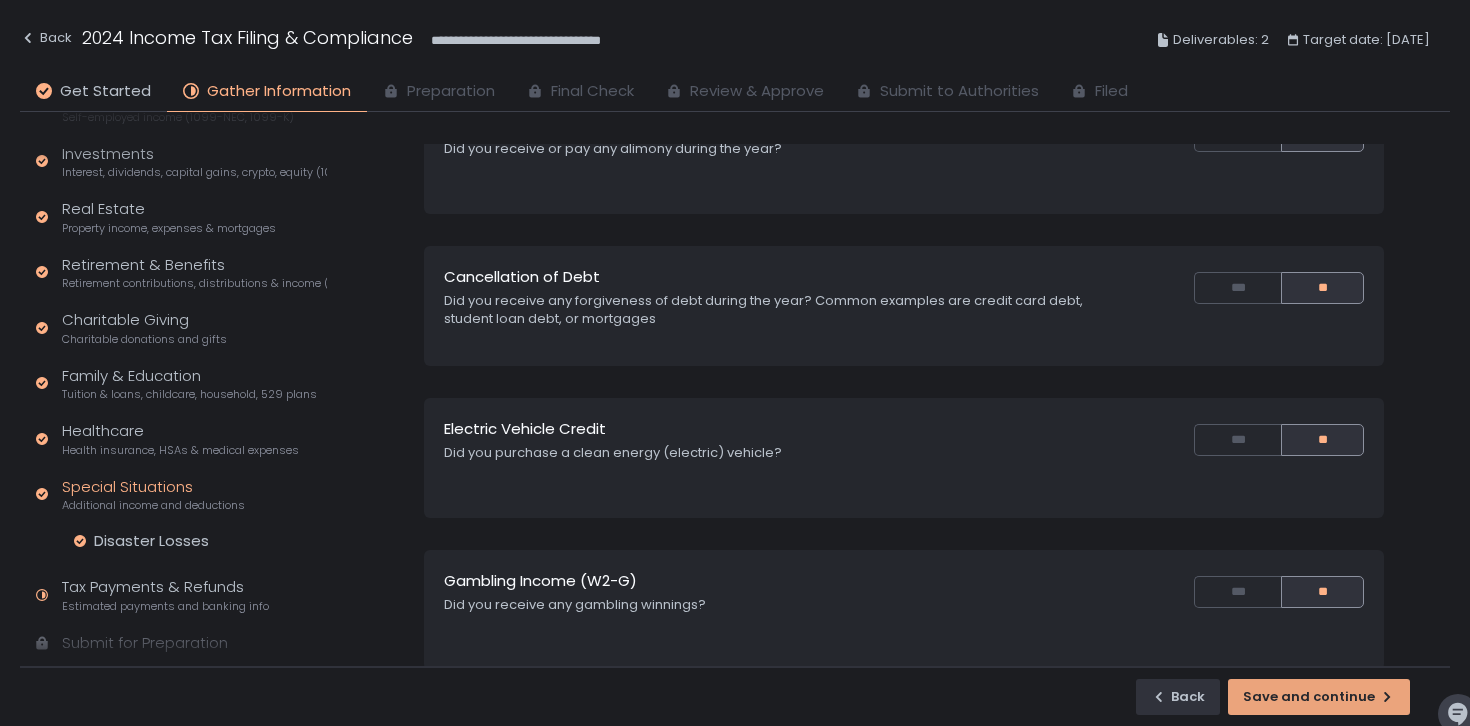 scroll, scrollTop: 128, scrollLeft: 0, axis: vertical 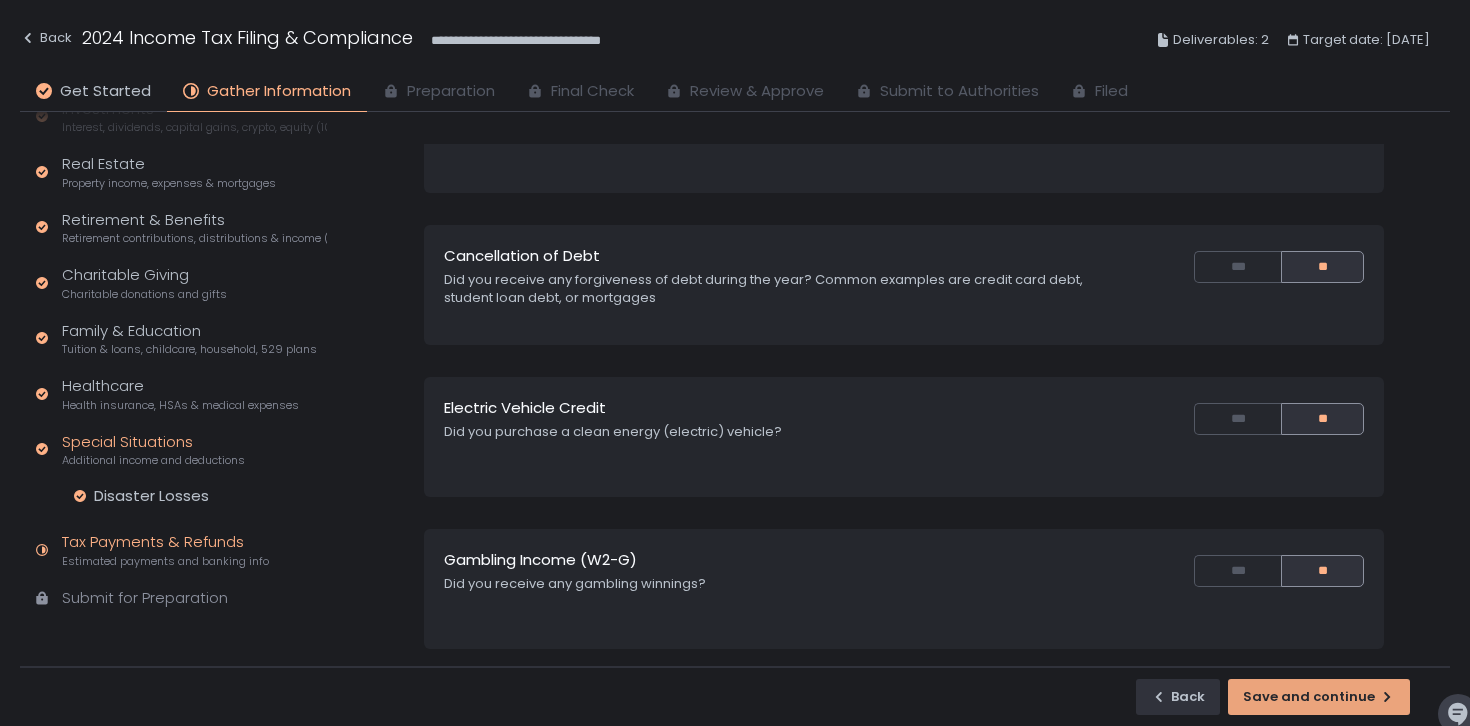 click on "Tax Payments & Refunds Estimated payments and banking info" 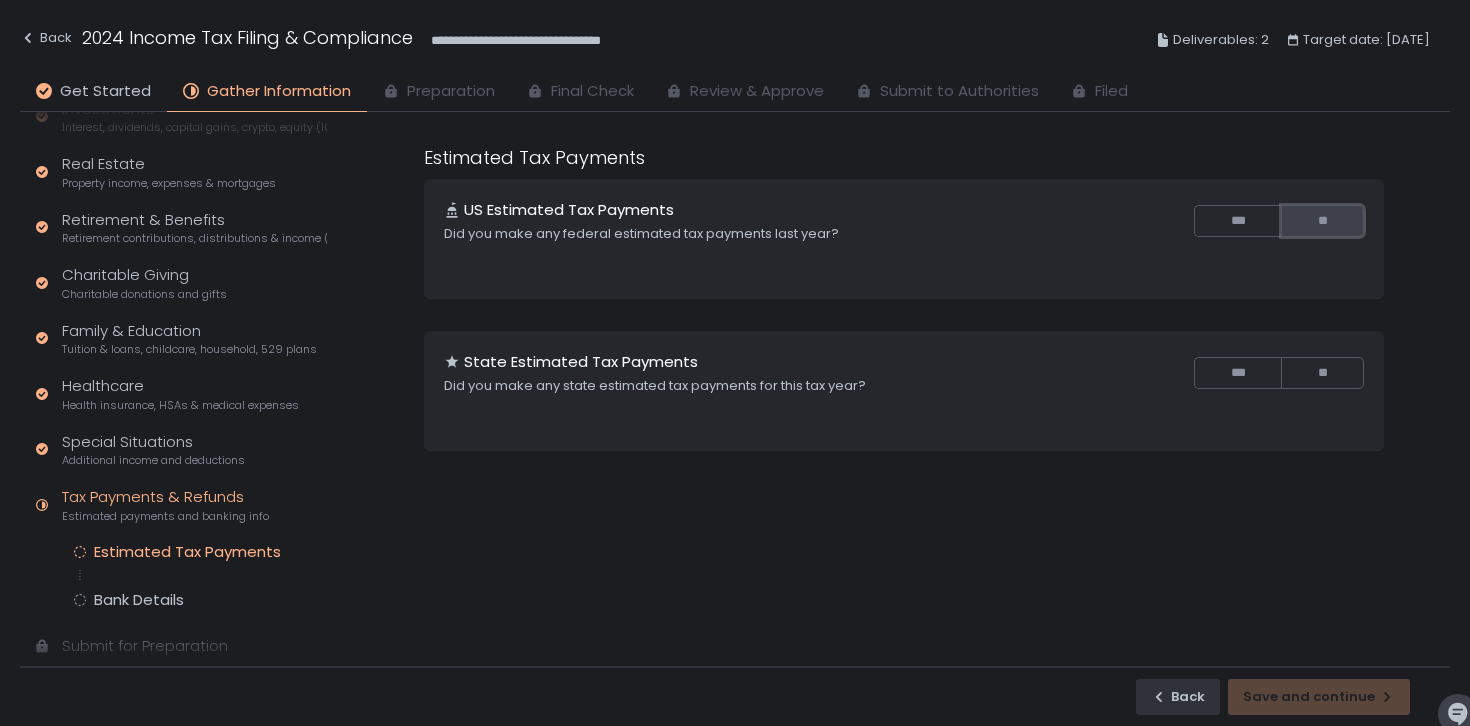 click on "**" at bounding box center [1322, 221] 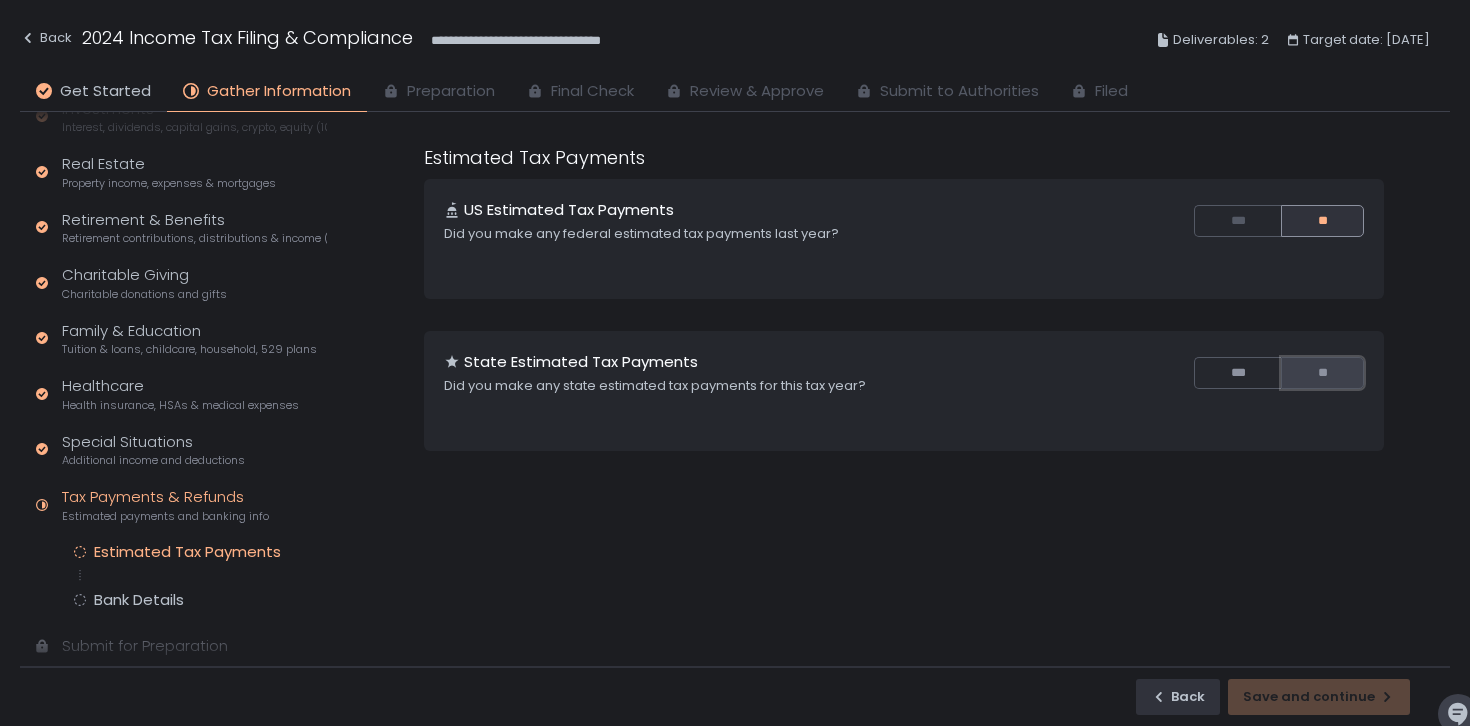 click on "**" at bounding box center [1322, 373] 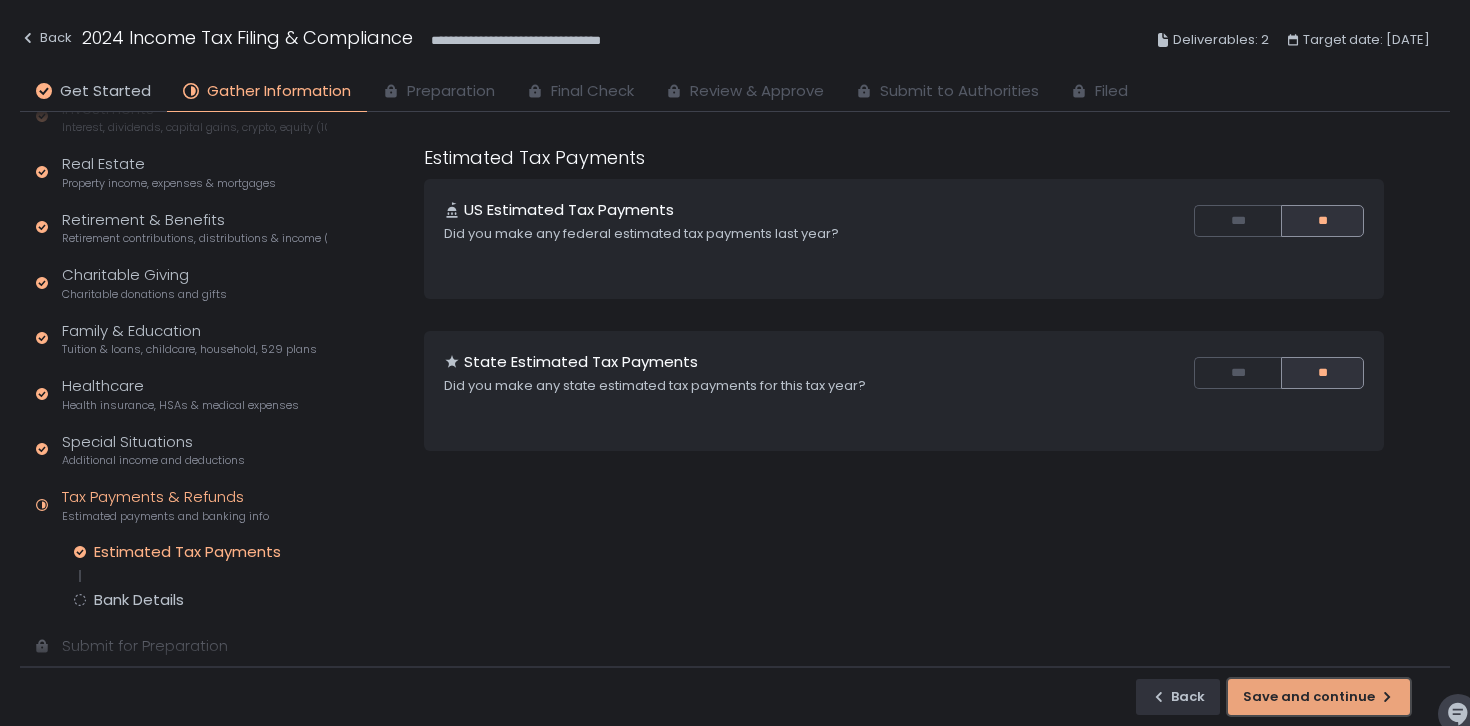 click on "Save and continue" 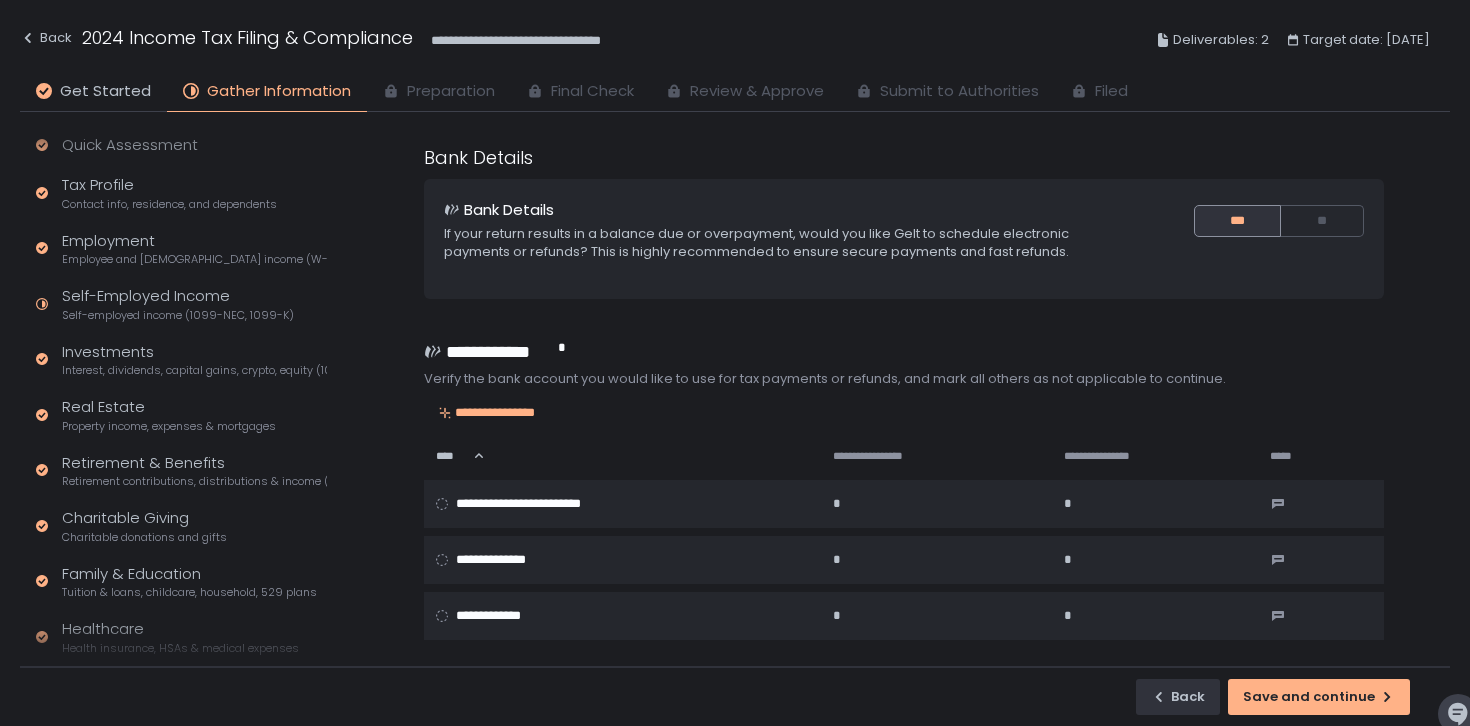 scroll, scrollTop: 25, scrollLeft: 0, axis: vertical 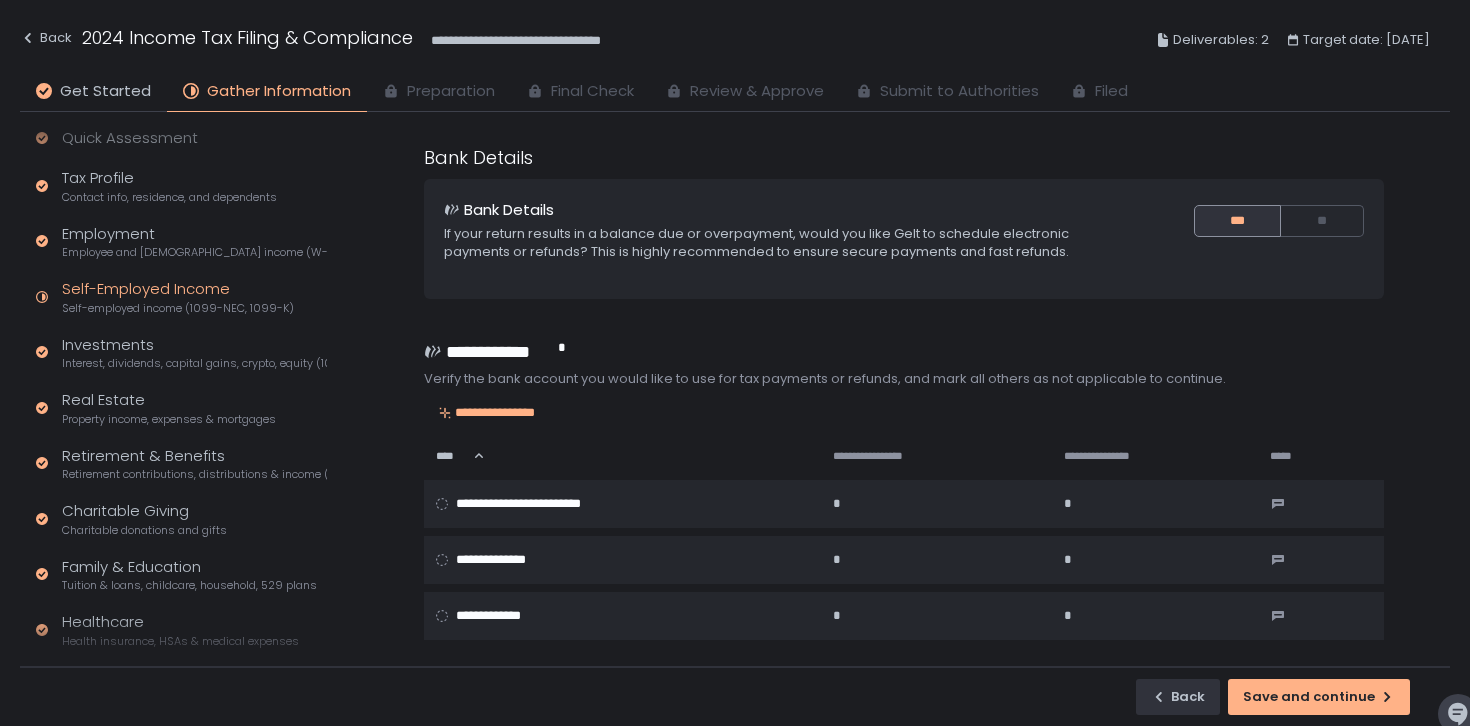 click on "Self-Employed Income Self-employed income (1099-NEC, 1099-K)" 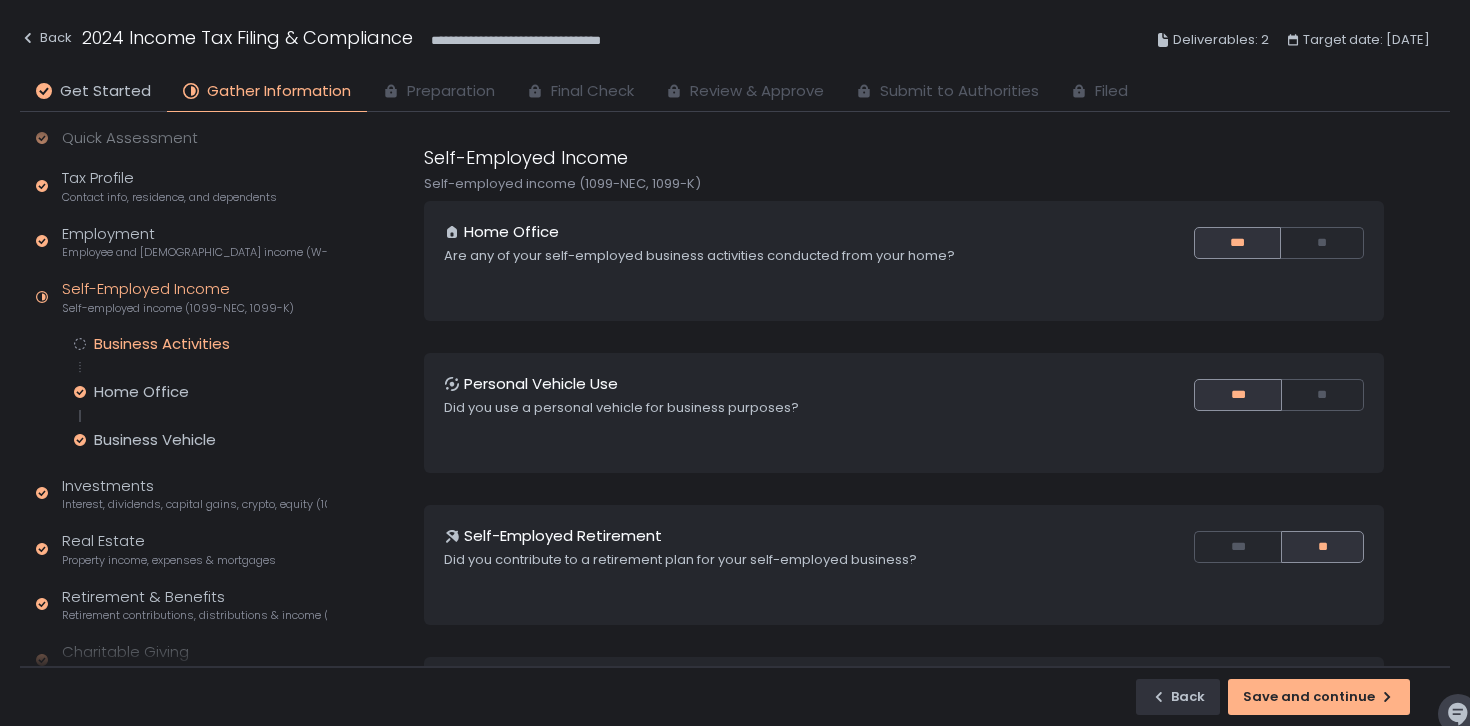 click on "Business Activities" 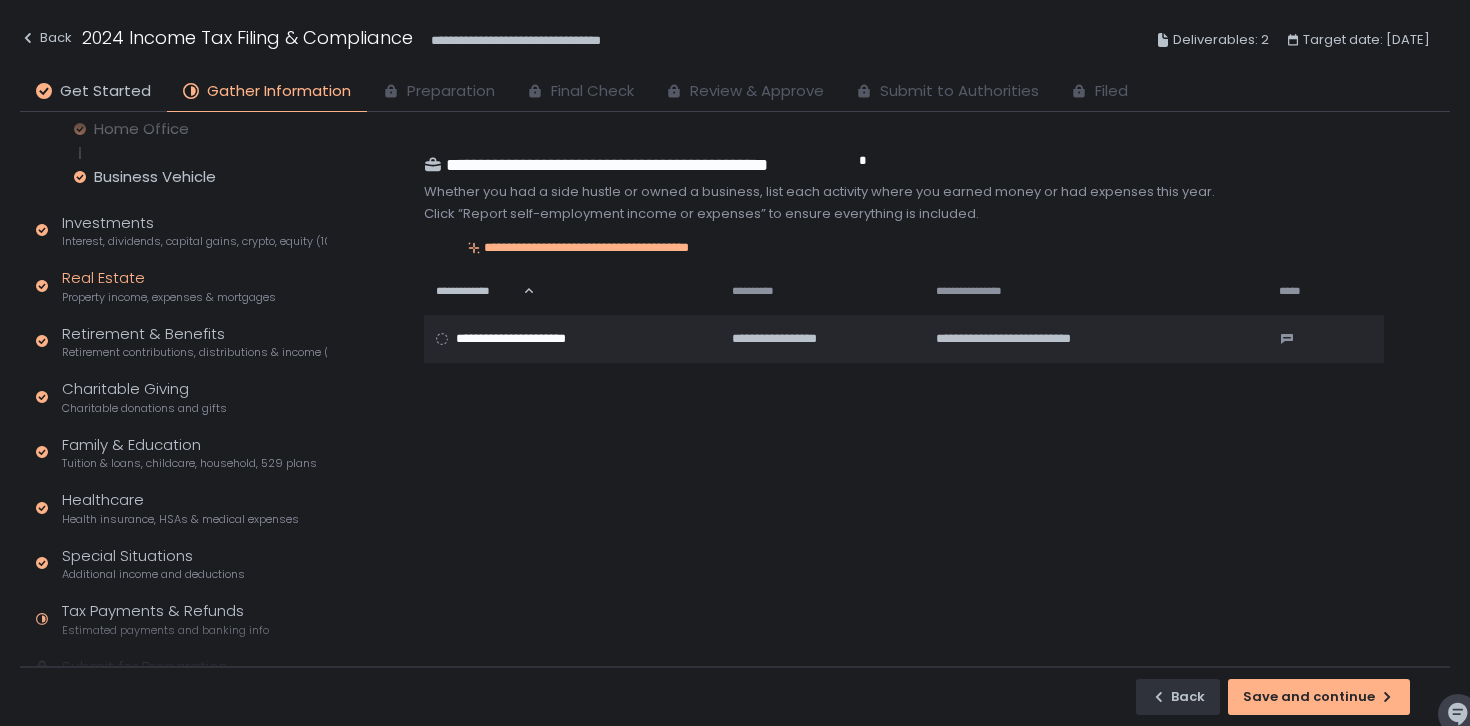 scroll, scrollTop: 356, scrollLeft: 0, axis: vertical 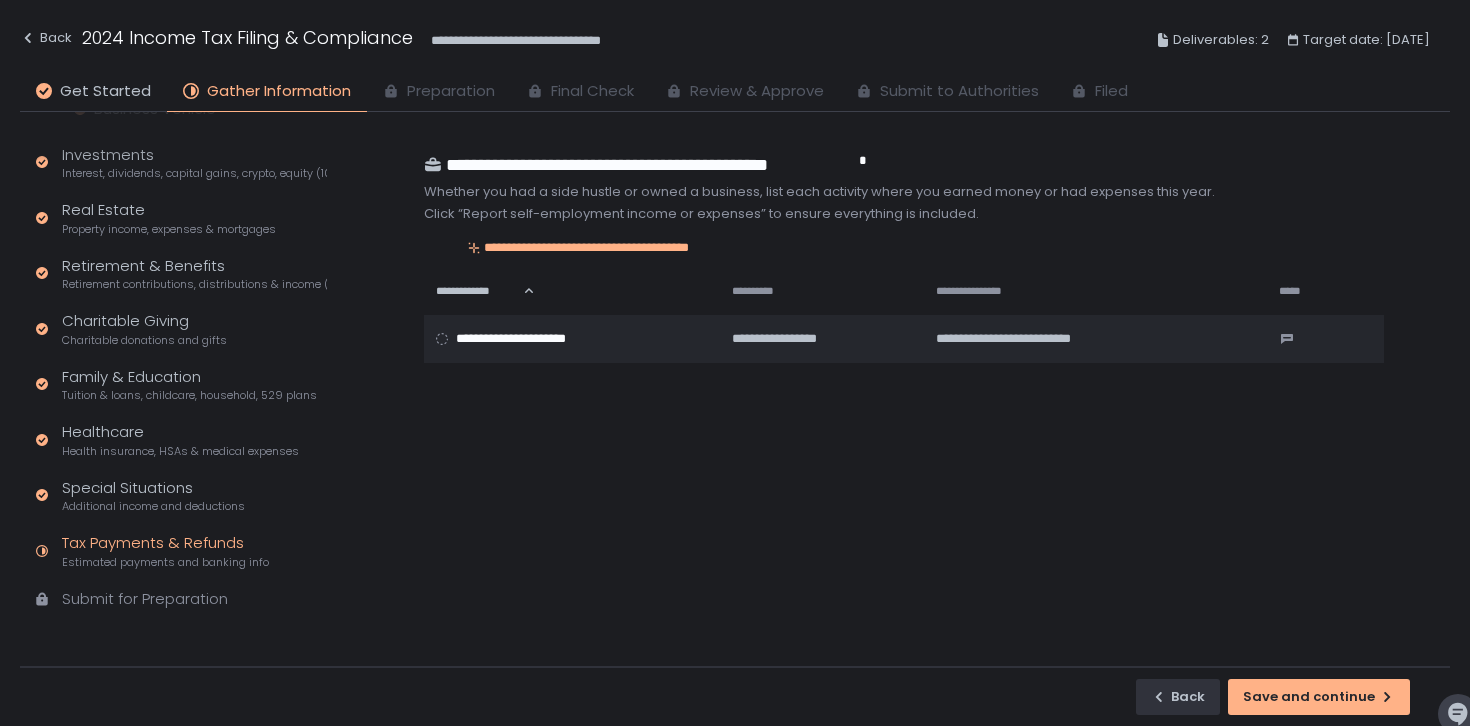 click on "Tax Payments & Refunds Estimated payments and banking info" 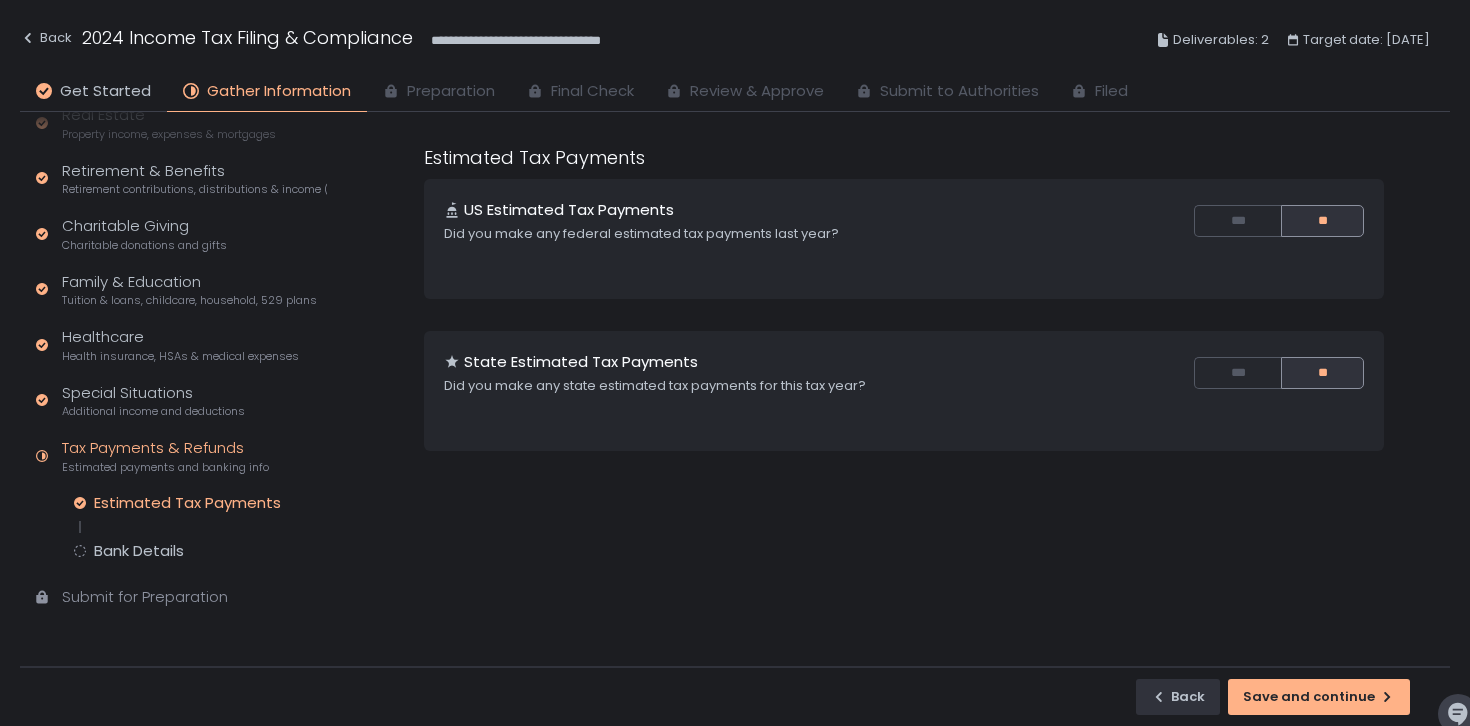 scroll, scrollTop: 216, scrollLeft: 0, axis: vertical 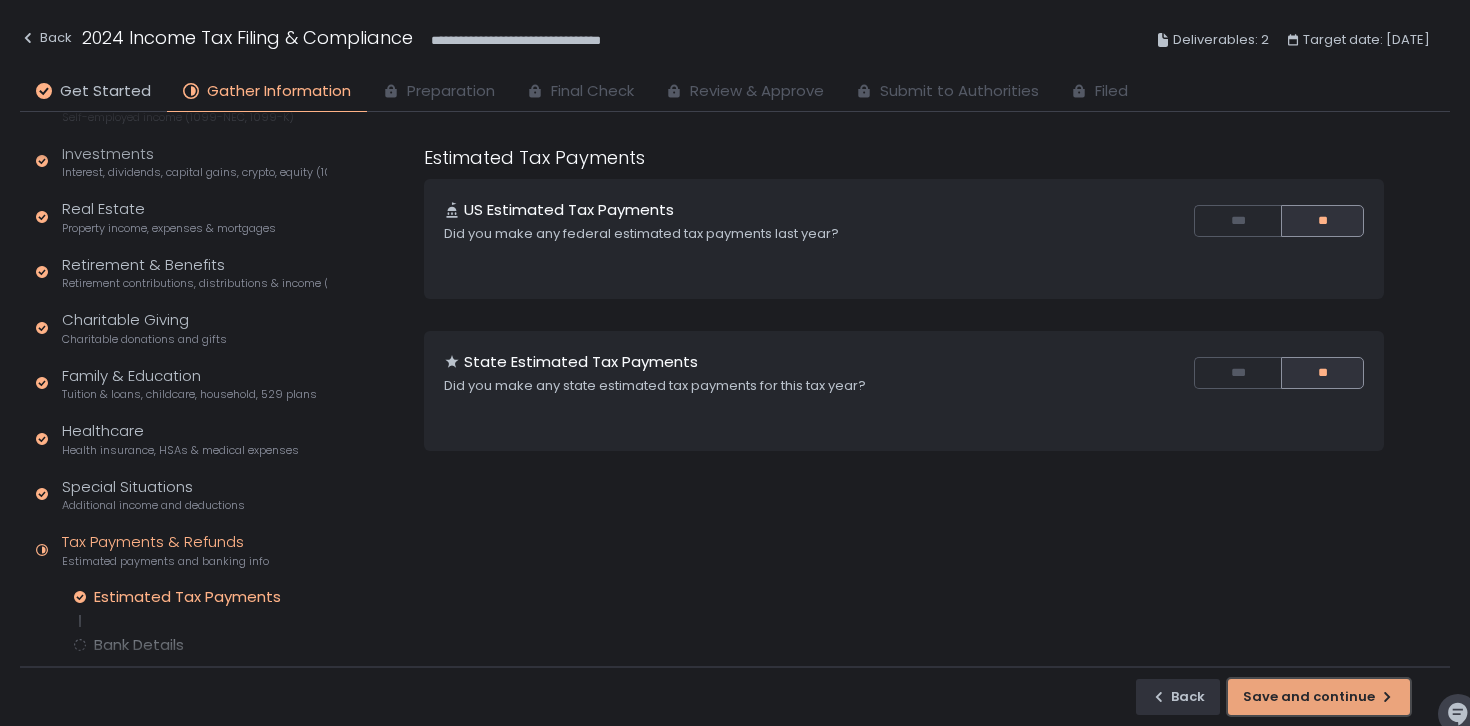 click on "Save and continue" 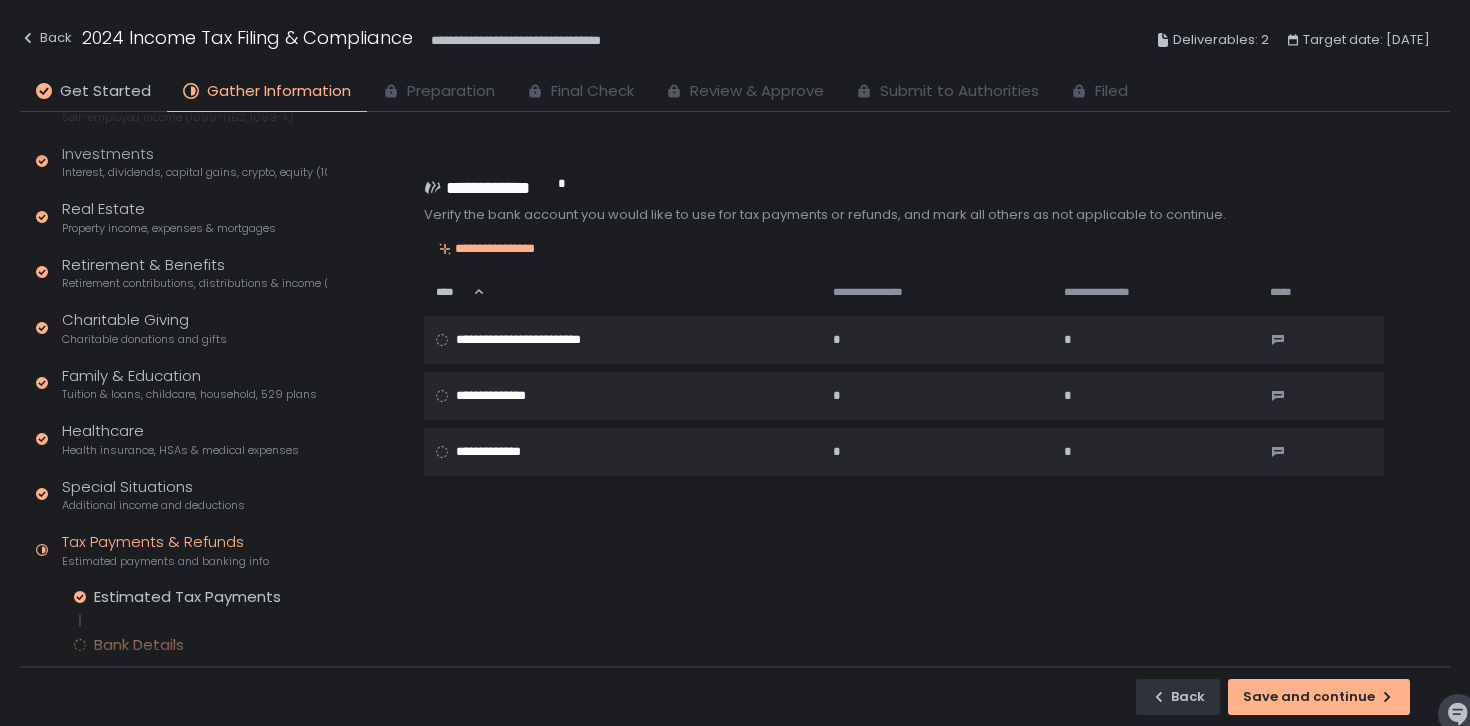 scroll, scrollTop: 178, scrollLeft: 0, axis: vertical 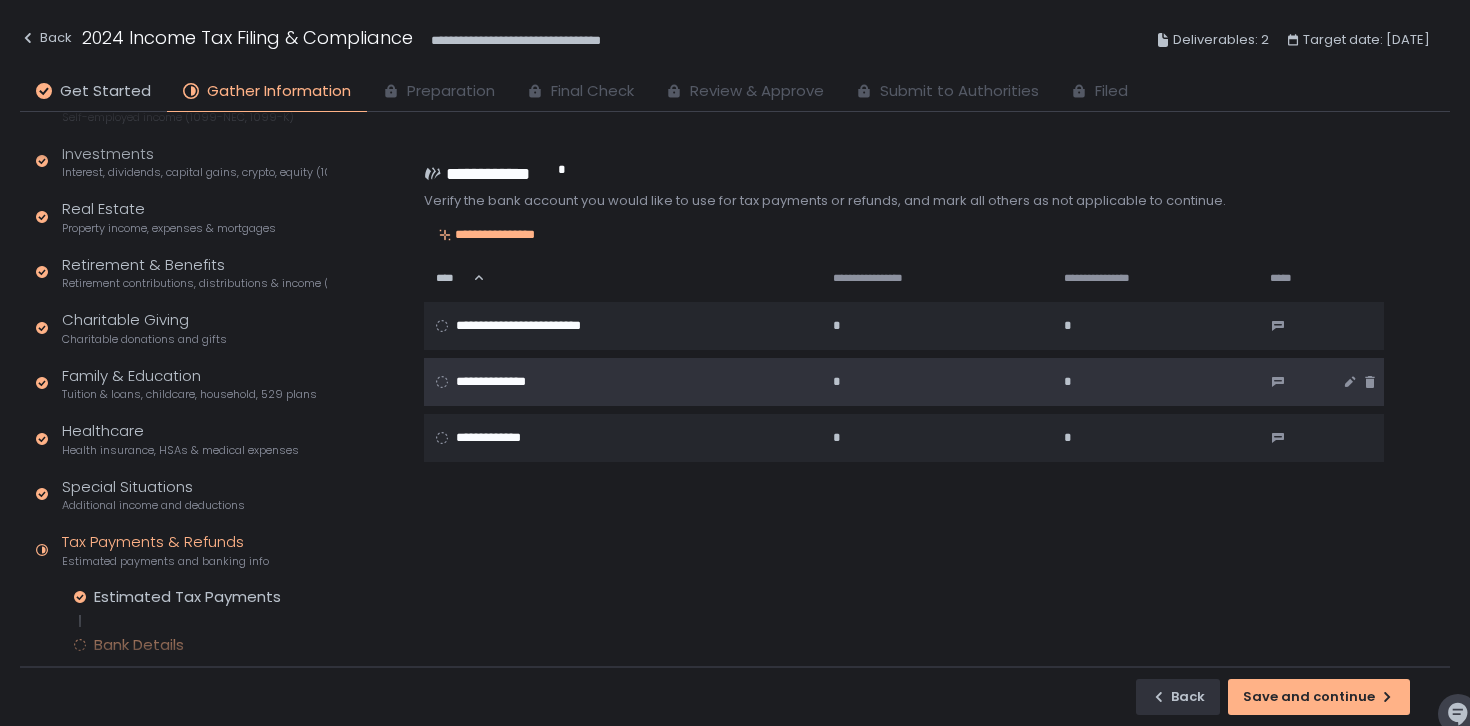 click on "**********" 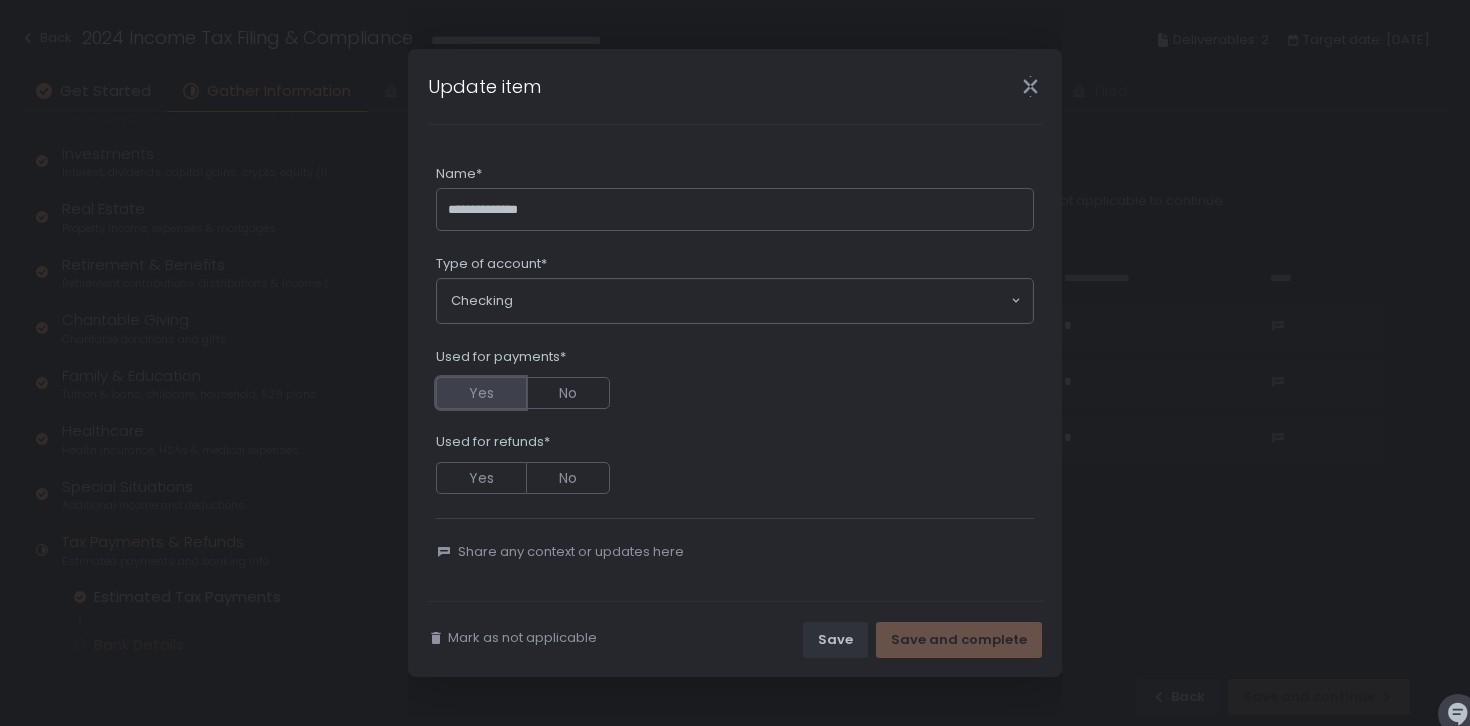 click on "Yes" at bounding box center (481, 393) 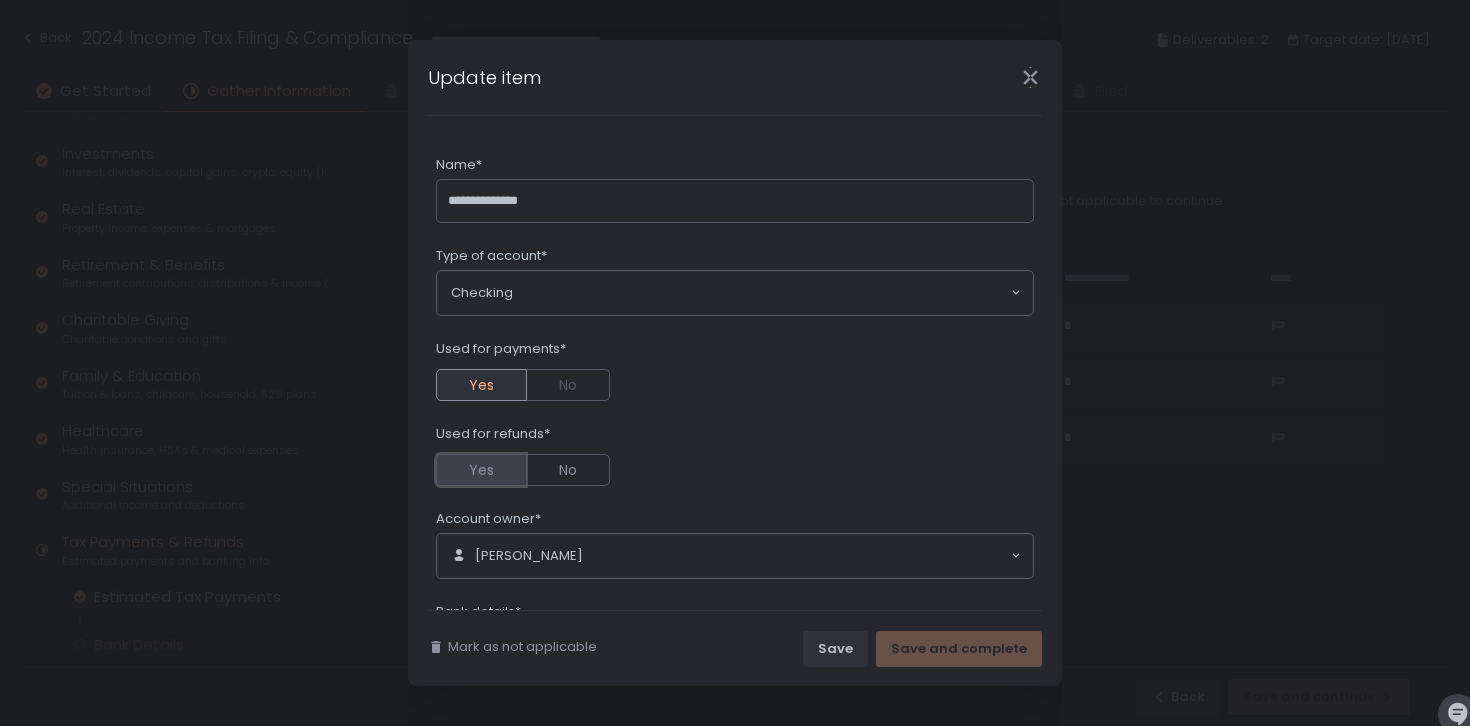 click on "Yes" at bounding box center (481, 470) 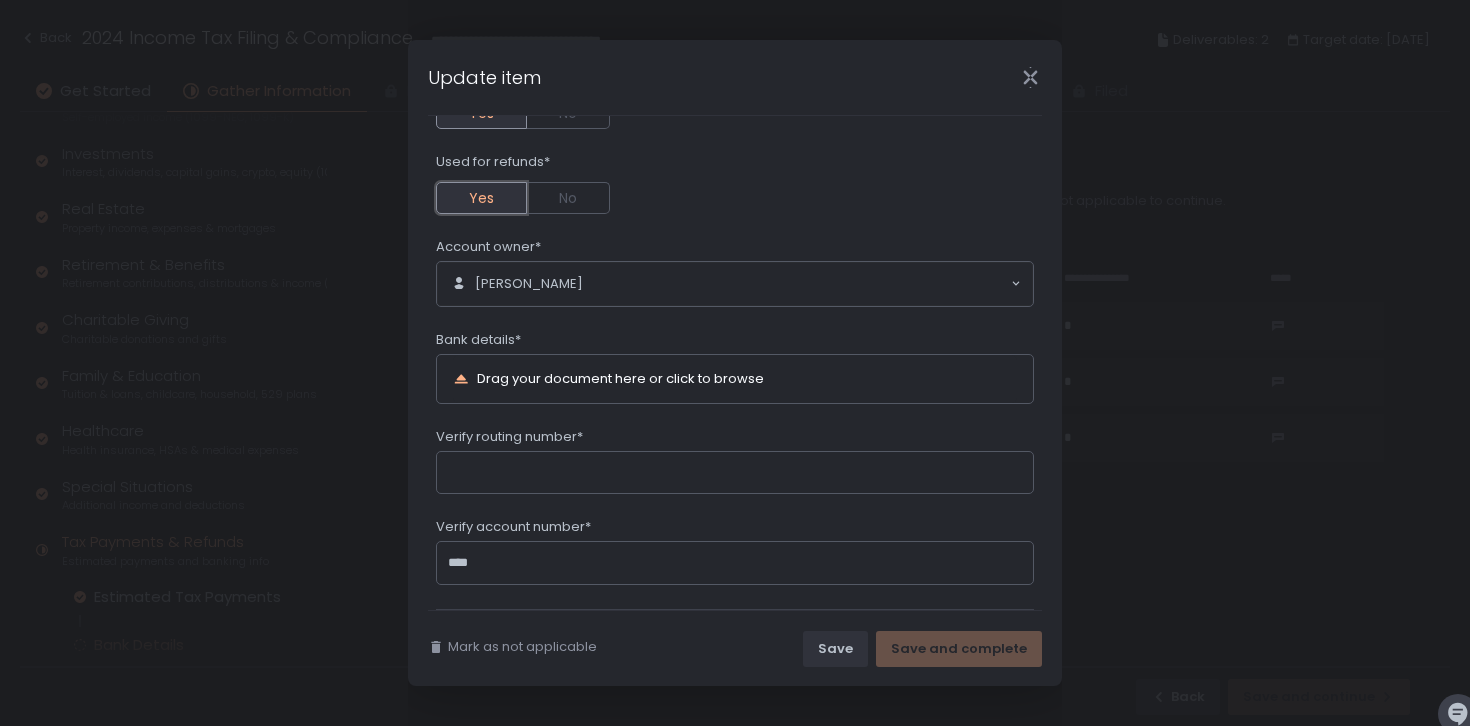 scroll, scrollTop: 342, scrollLeft: 0, axis: vertical 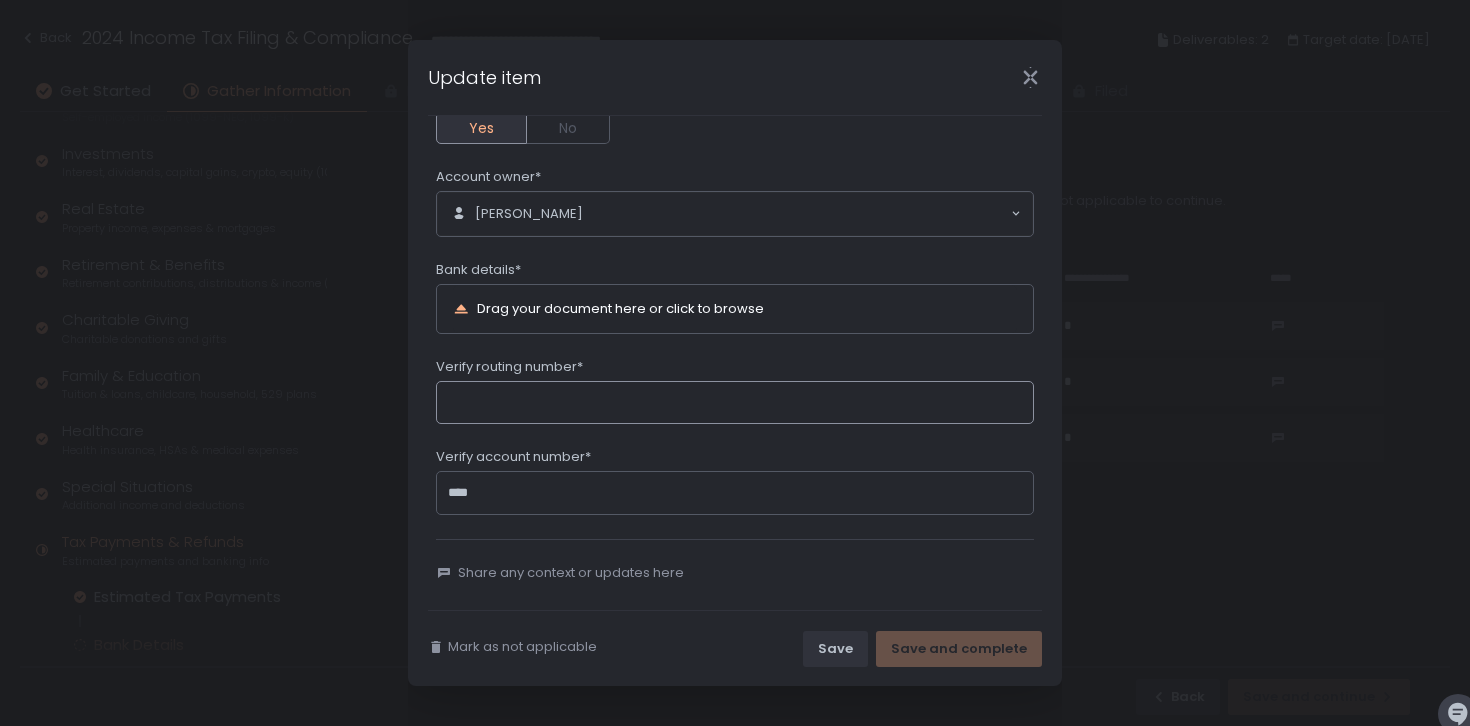 click on "Verify routing number*" 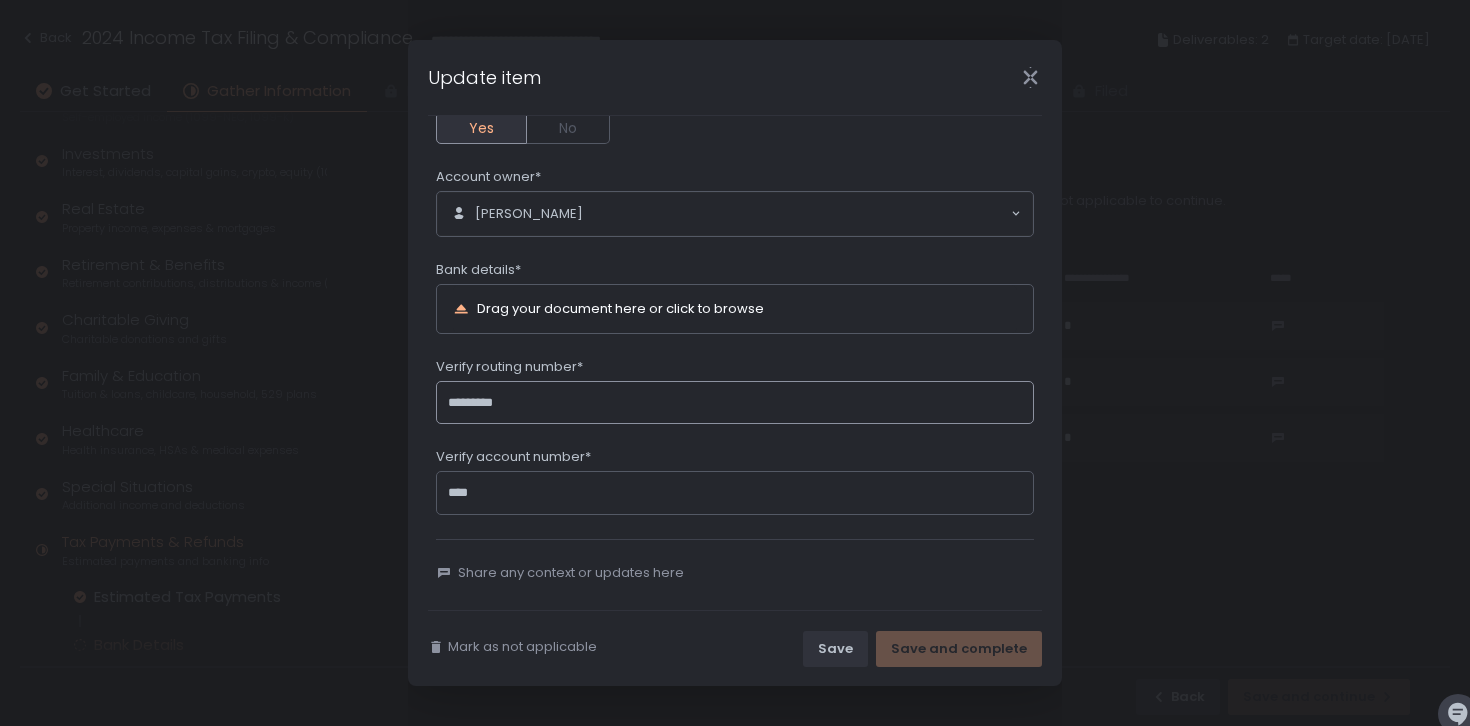 type on "*********" 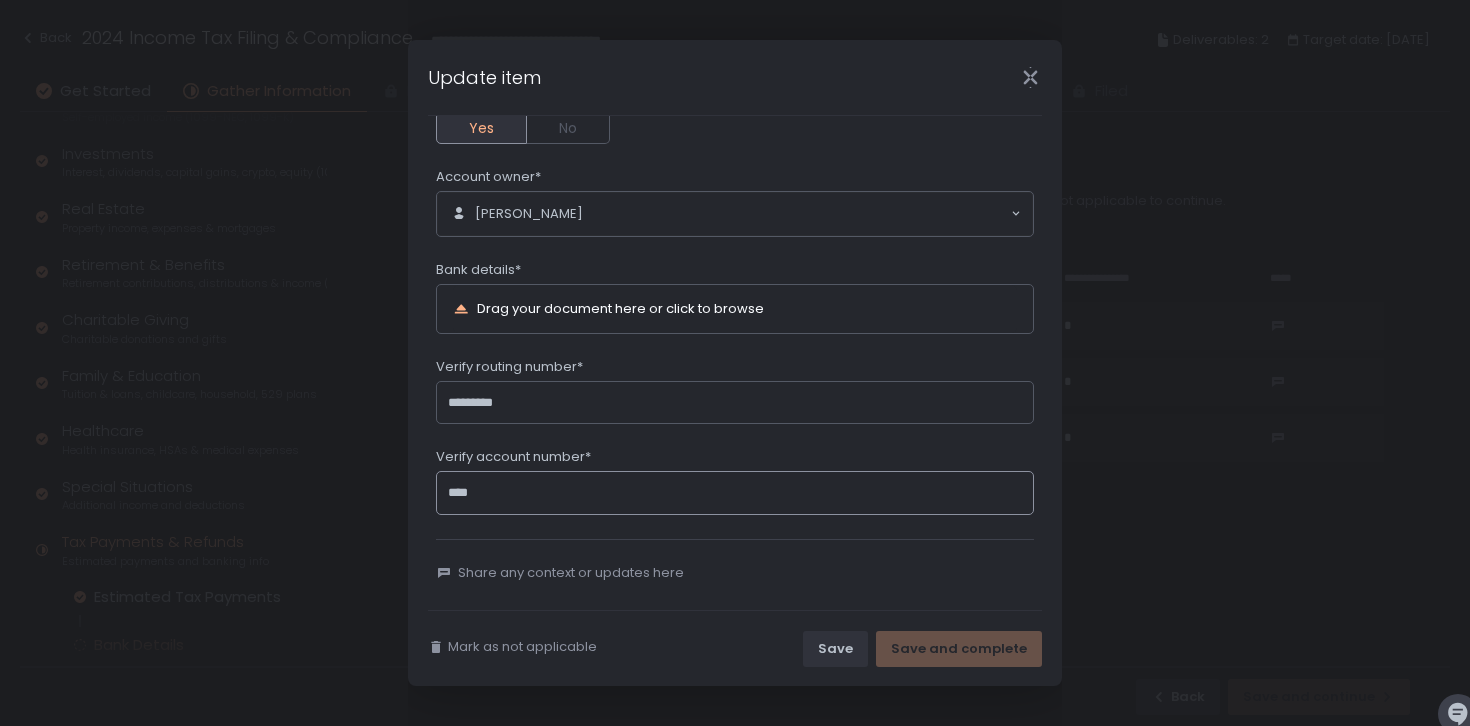 click on "****" 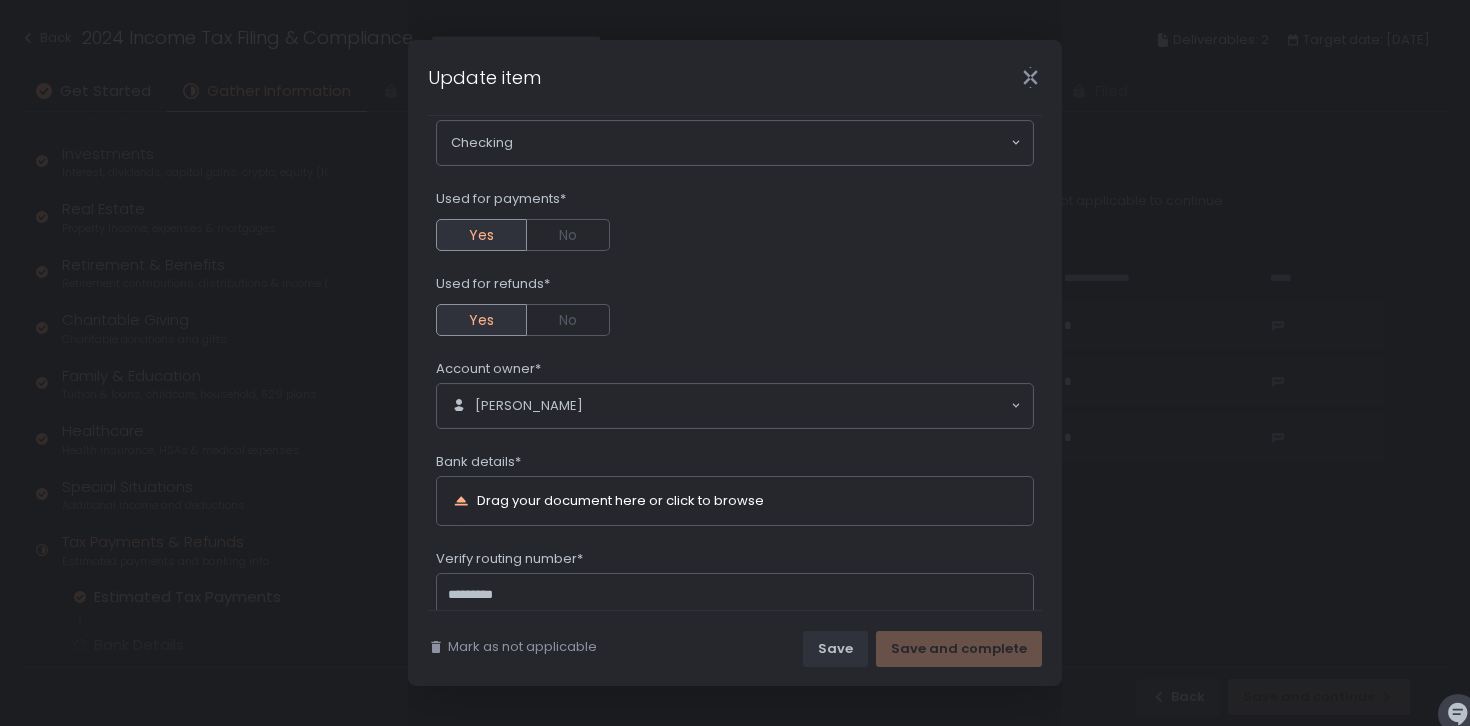 scroll, scrollTop: 139, scrollLeft: 0, axis: vertical 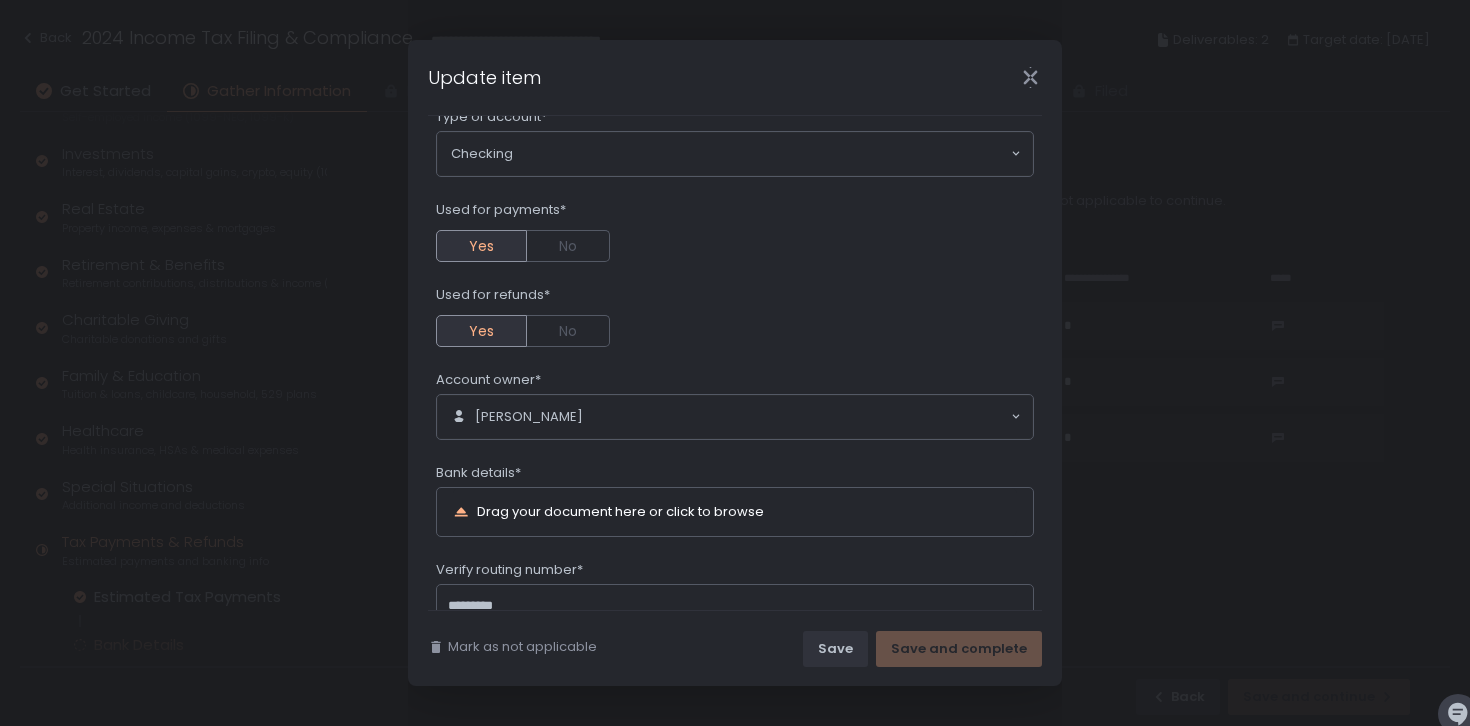 type on "**********" 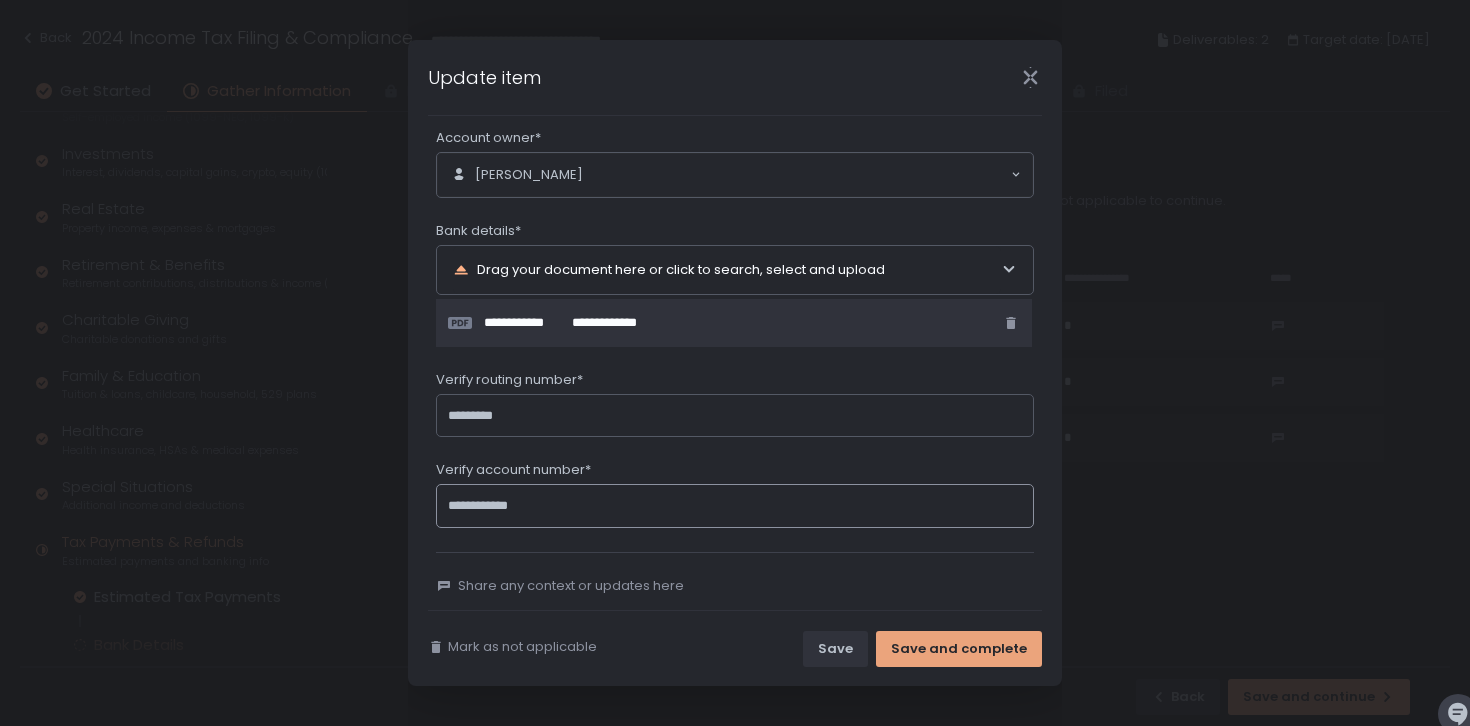 scroll, scrollTop: 394, scrollLeft: 0, axis: vertical 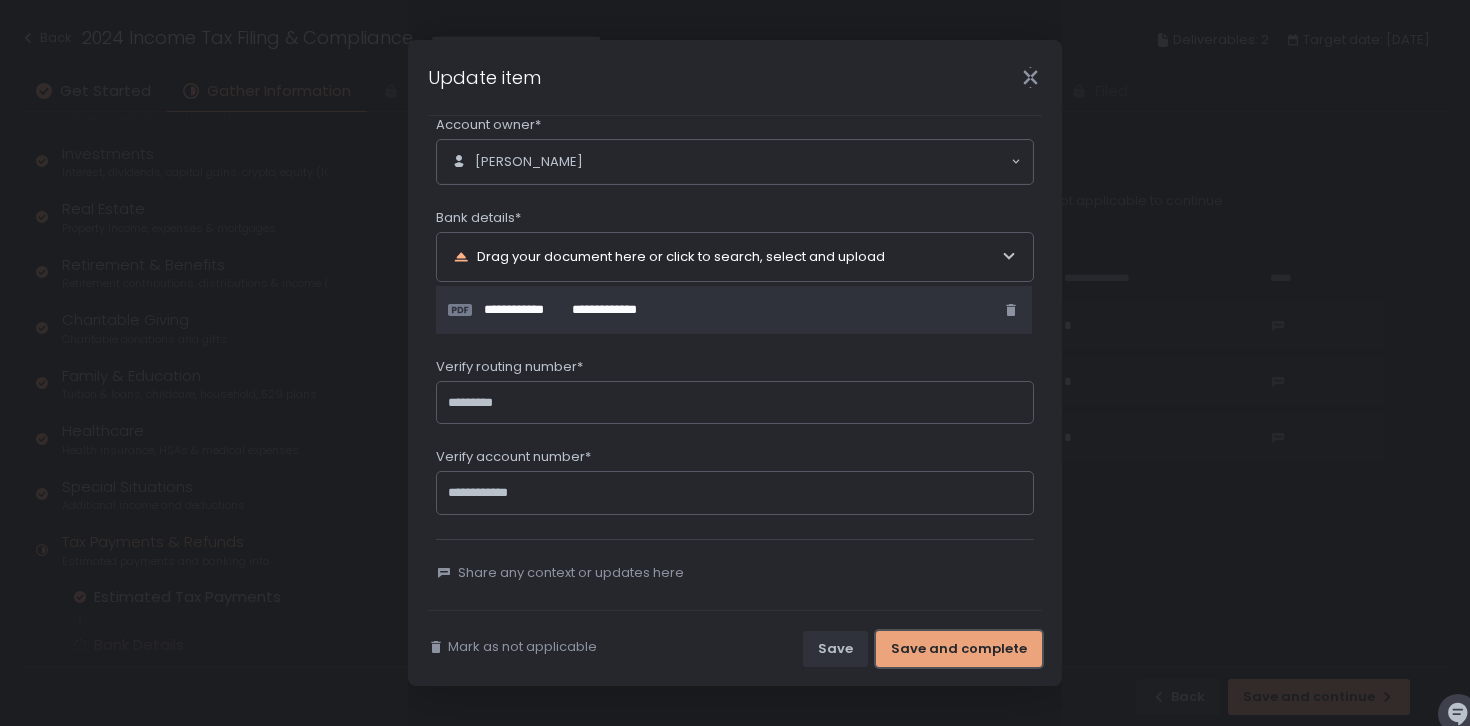 click on "Save and complete" at bounding box center [959, 649] 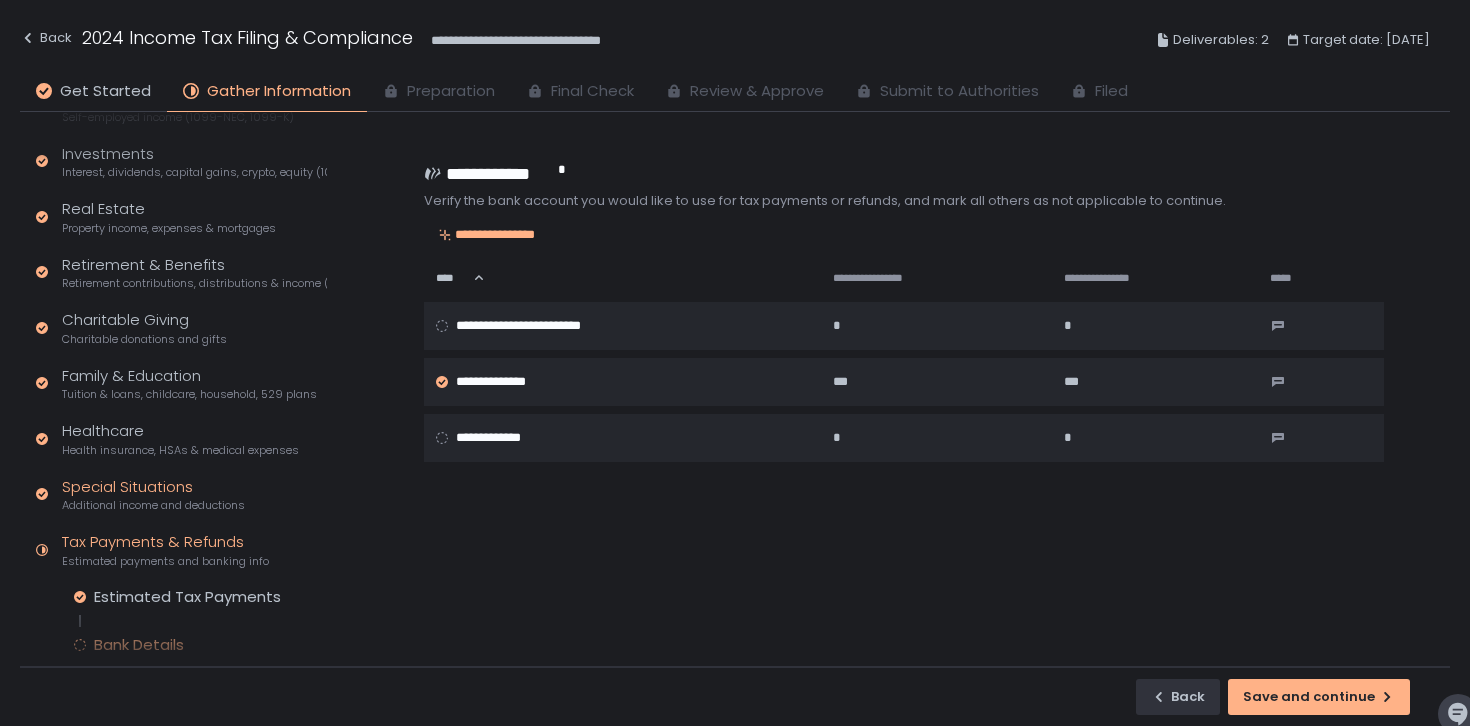 scroll, scrollTop: 308, scrollLeft: 0, axis: vertical 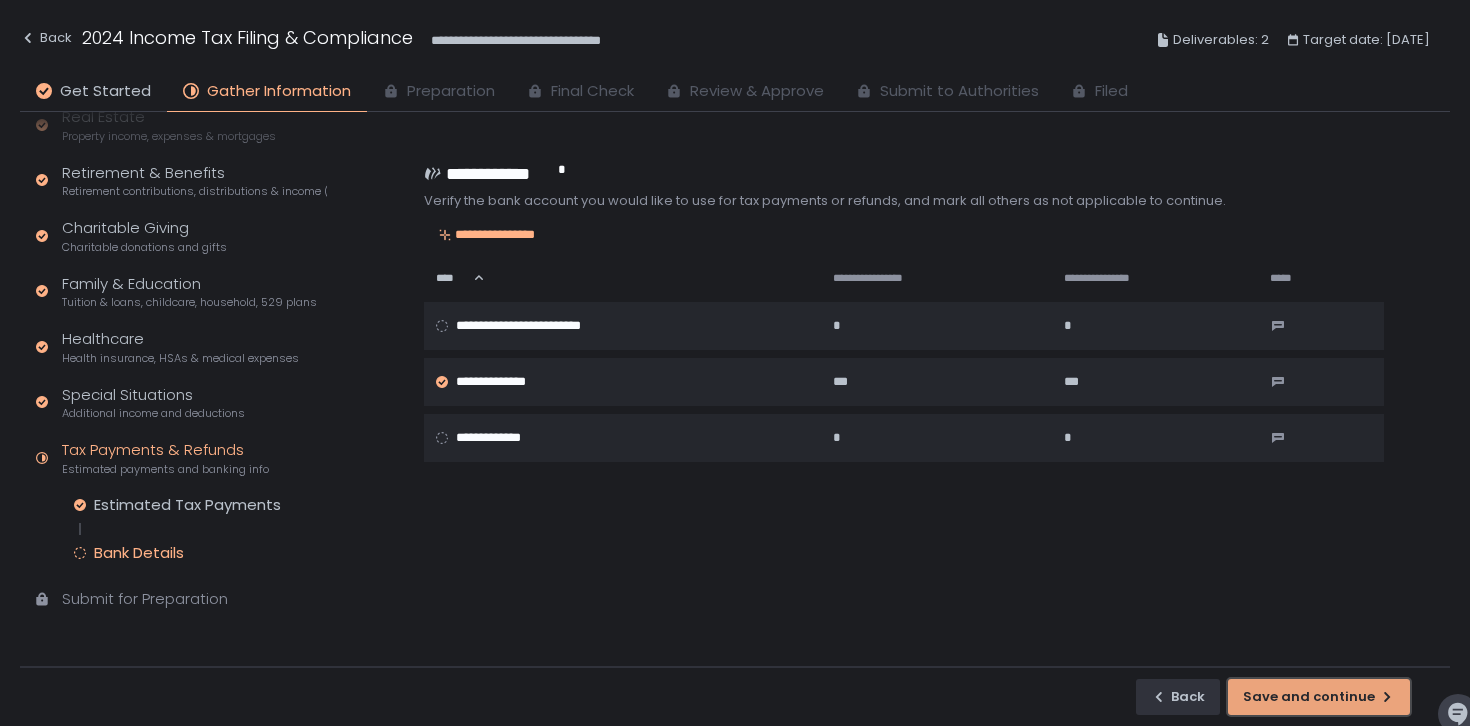click on "Save and continue" 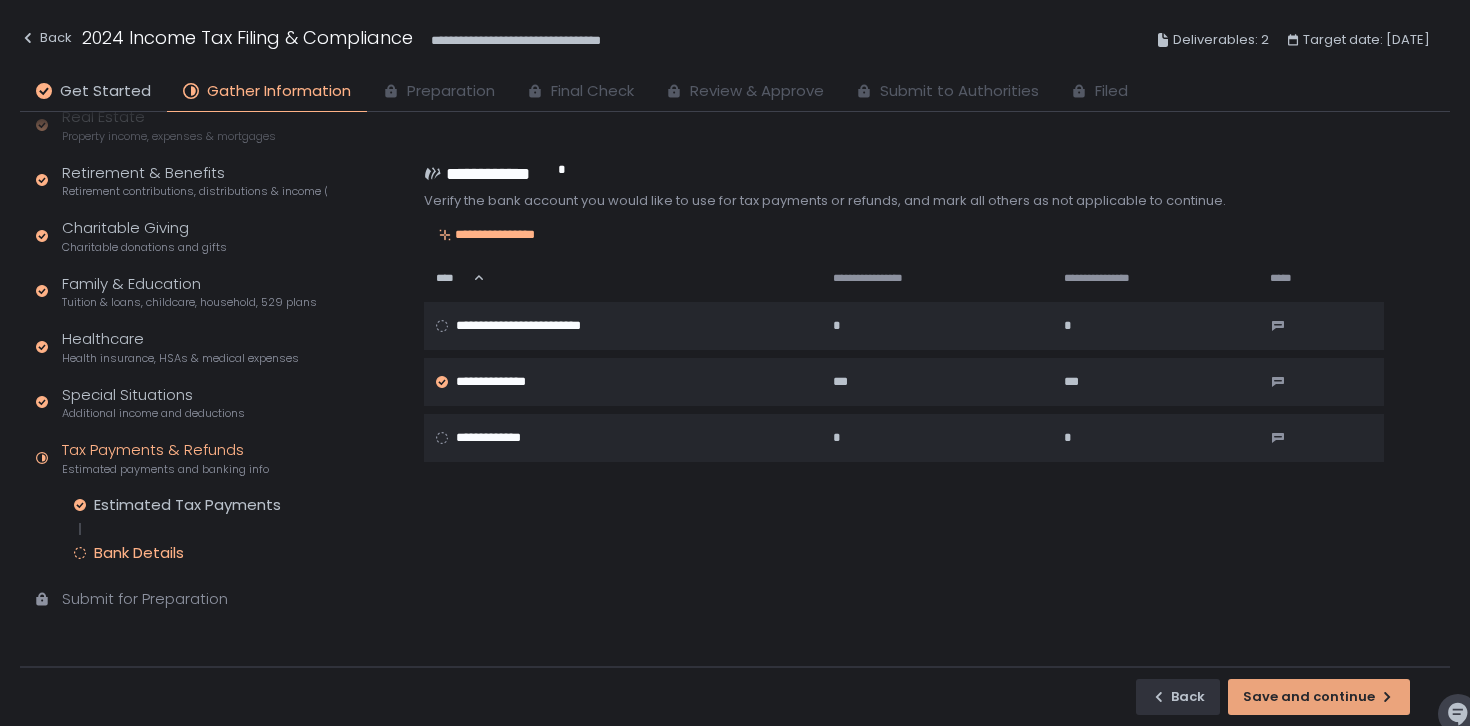 scroll, scrollTop: 0, scrollLeft: 0, axis: both 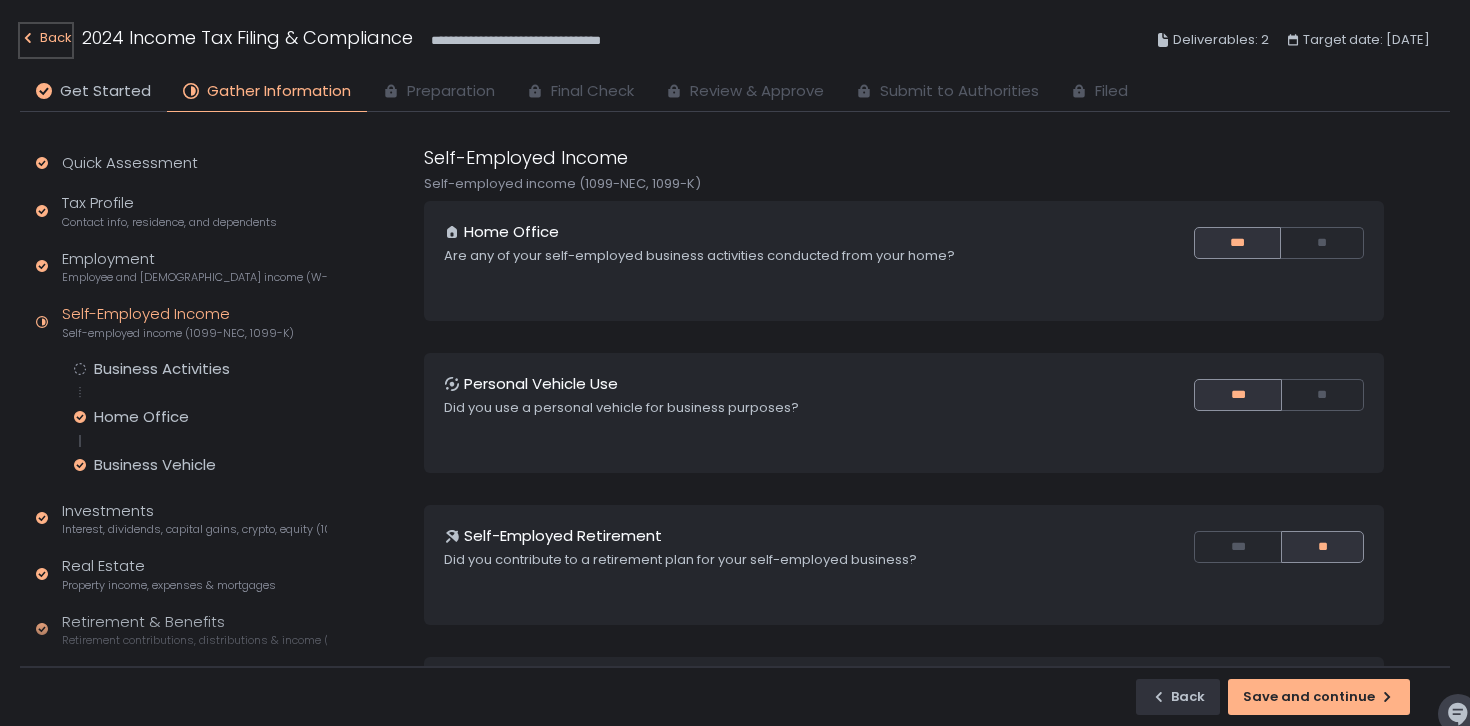 click on "Back" 